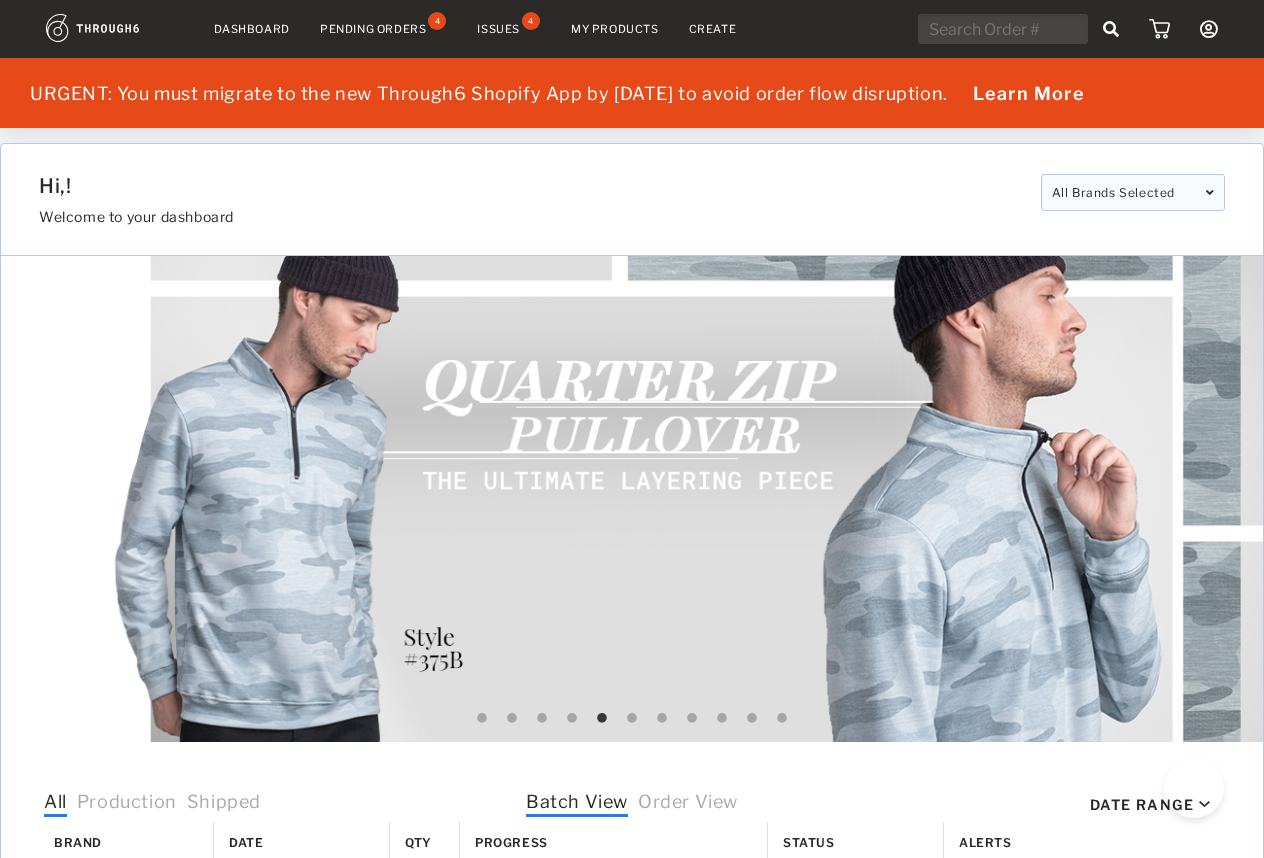 select on "7" 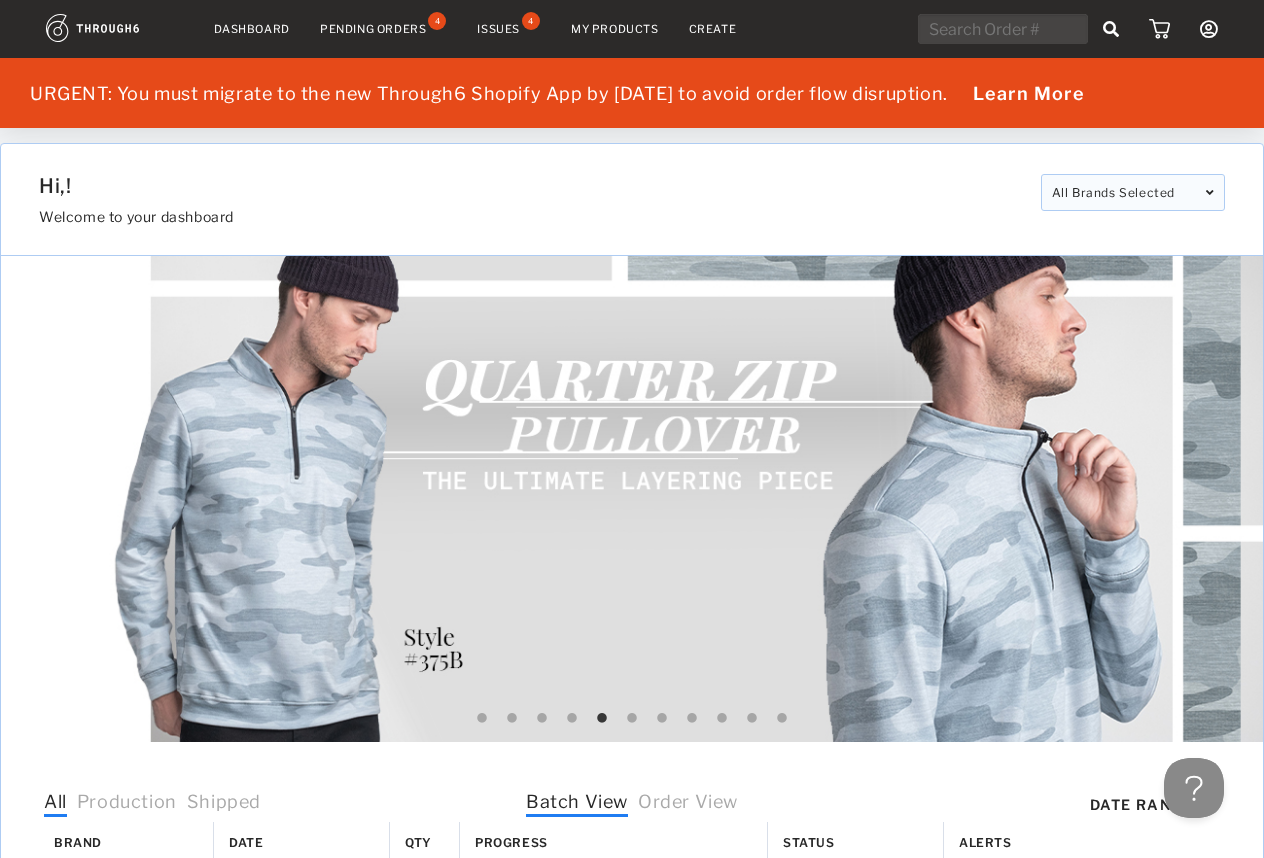 scroll, scrollTop: 0, scrollLeft: 0, axis: both 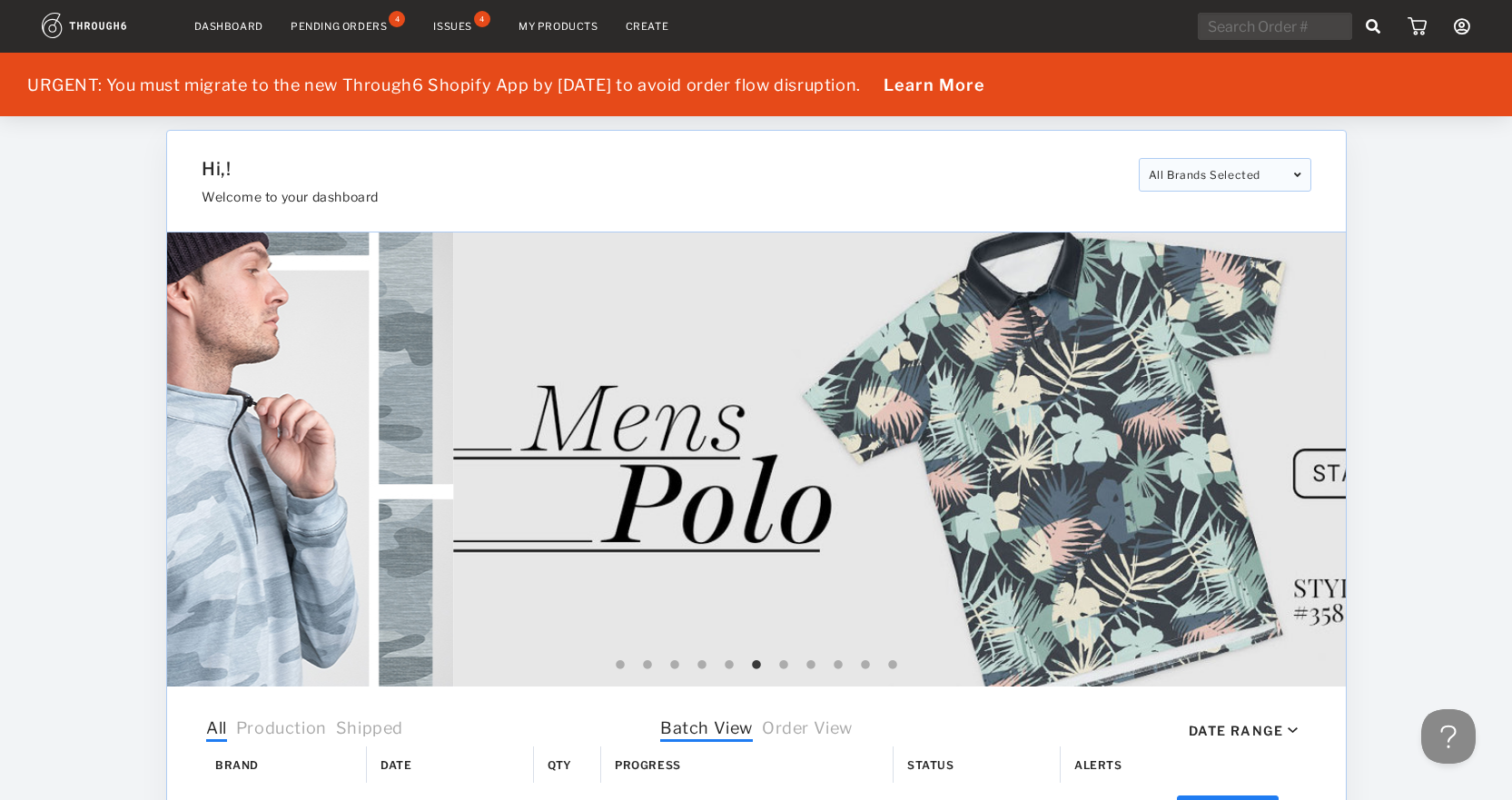 click on "Issues" at bounding box center [452, 26] 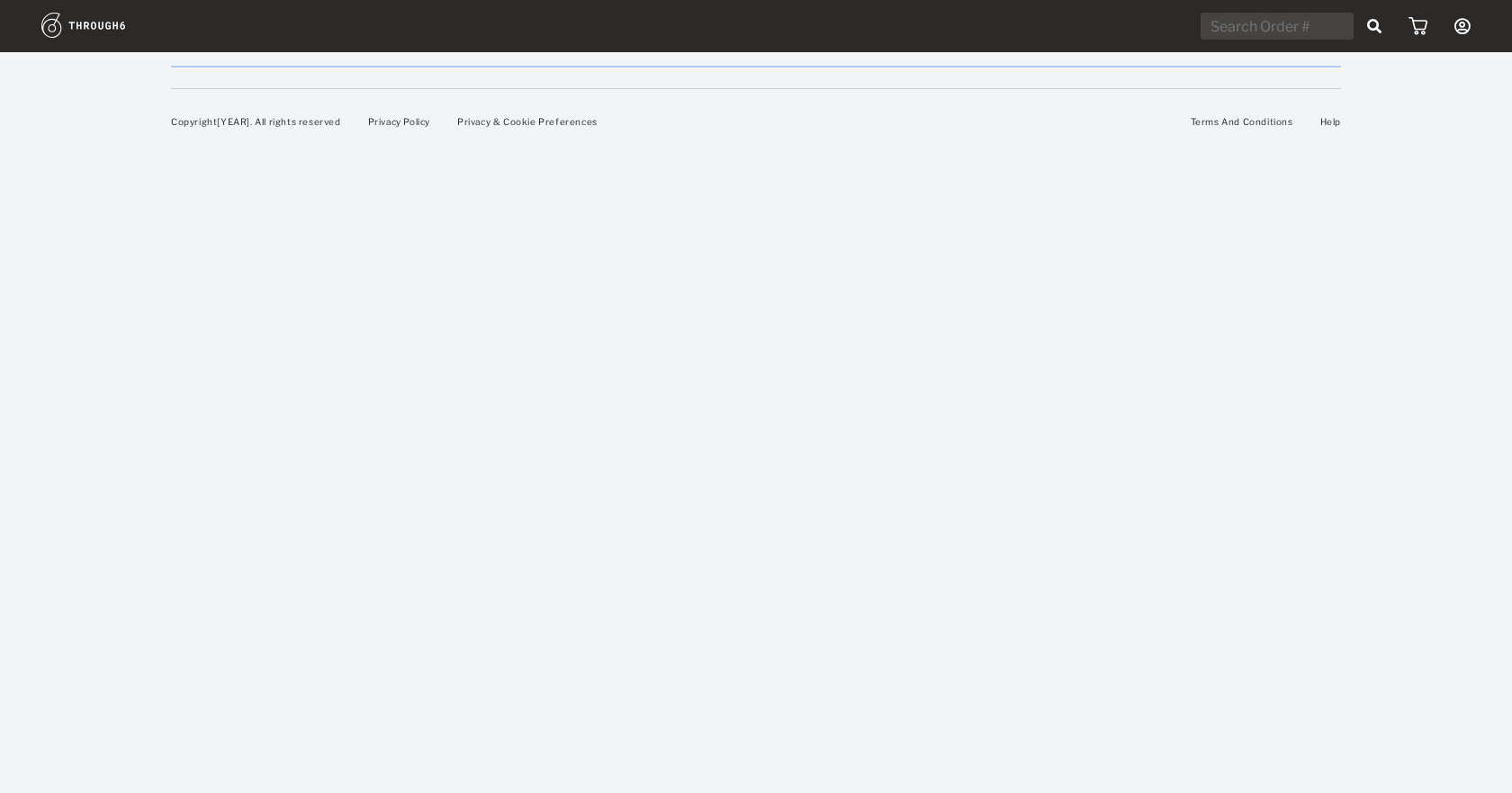 scroll, scrollTop: 0, scrollLeft: 0, axis: both 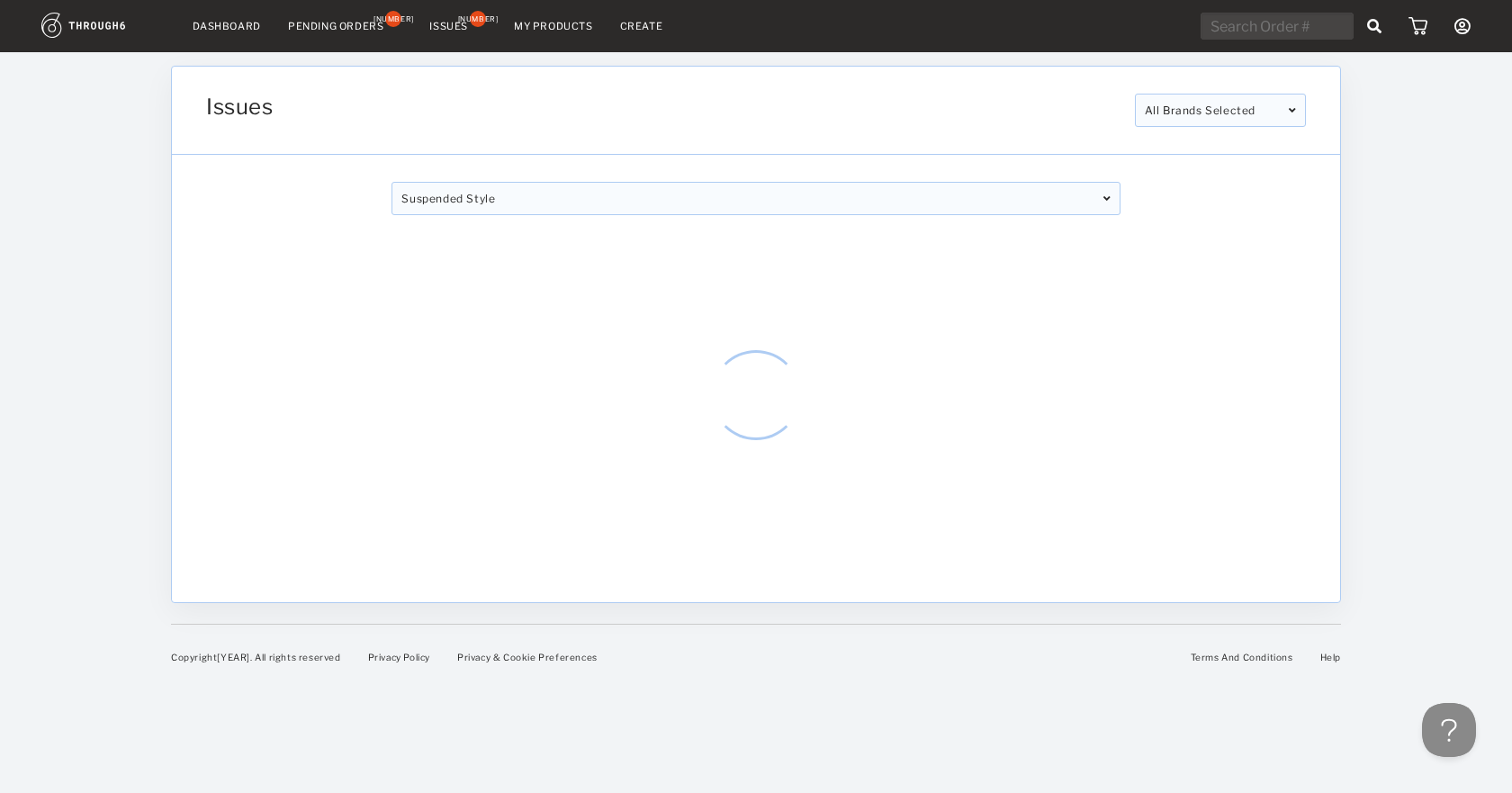 click on "Suspended Style" at bounding box center (755, 198) 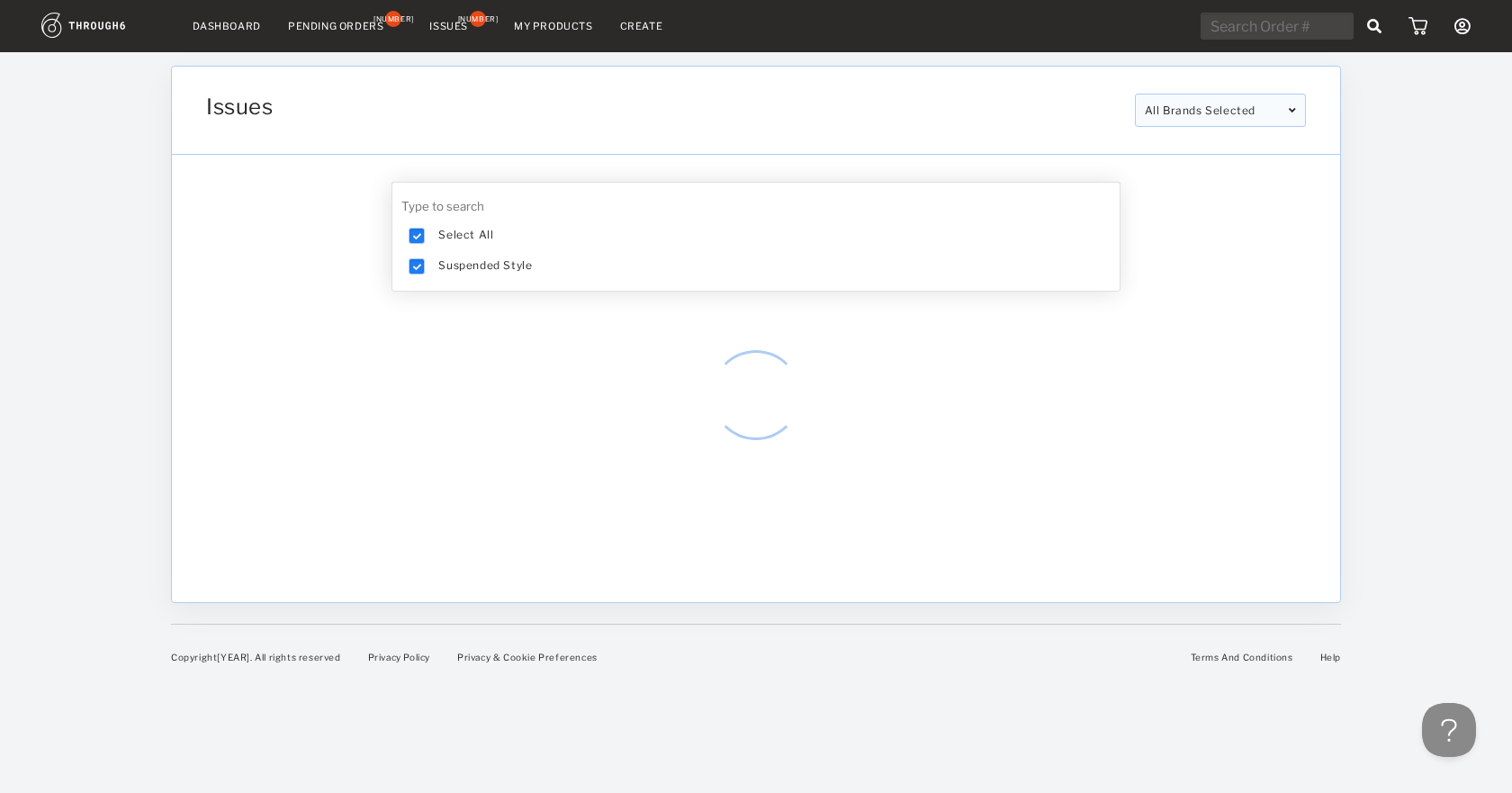 click on "Select All Suspended Style" at bounding box center (755, 237) 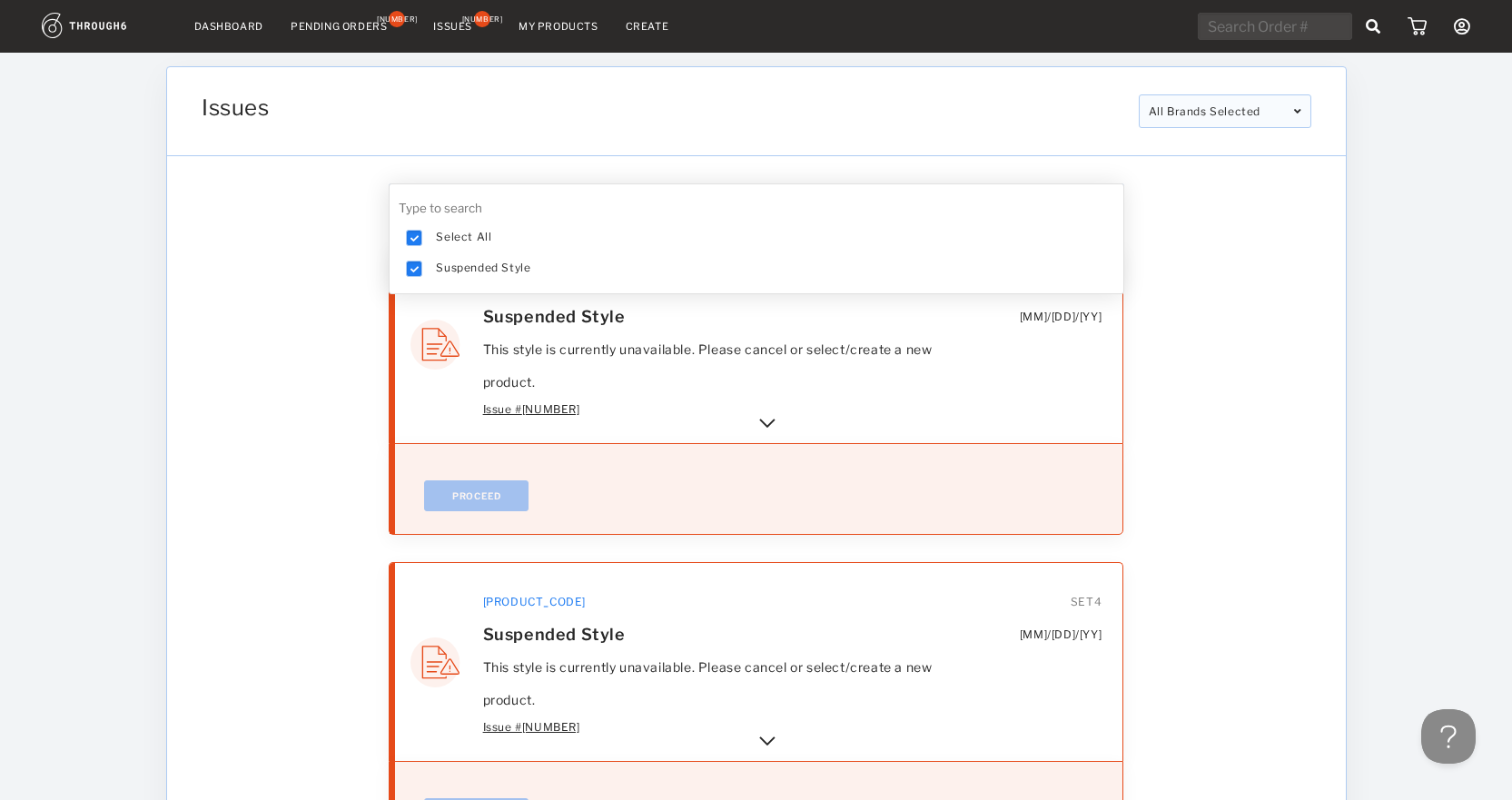 click on "Issues" at bounding box center [663, 107] 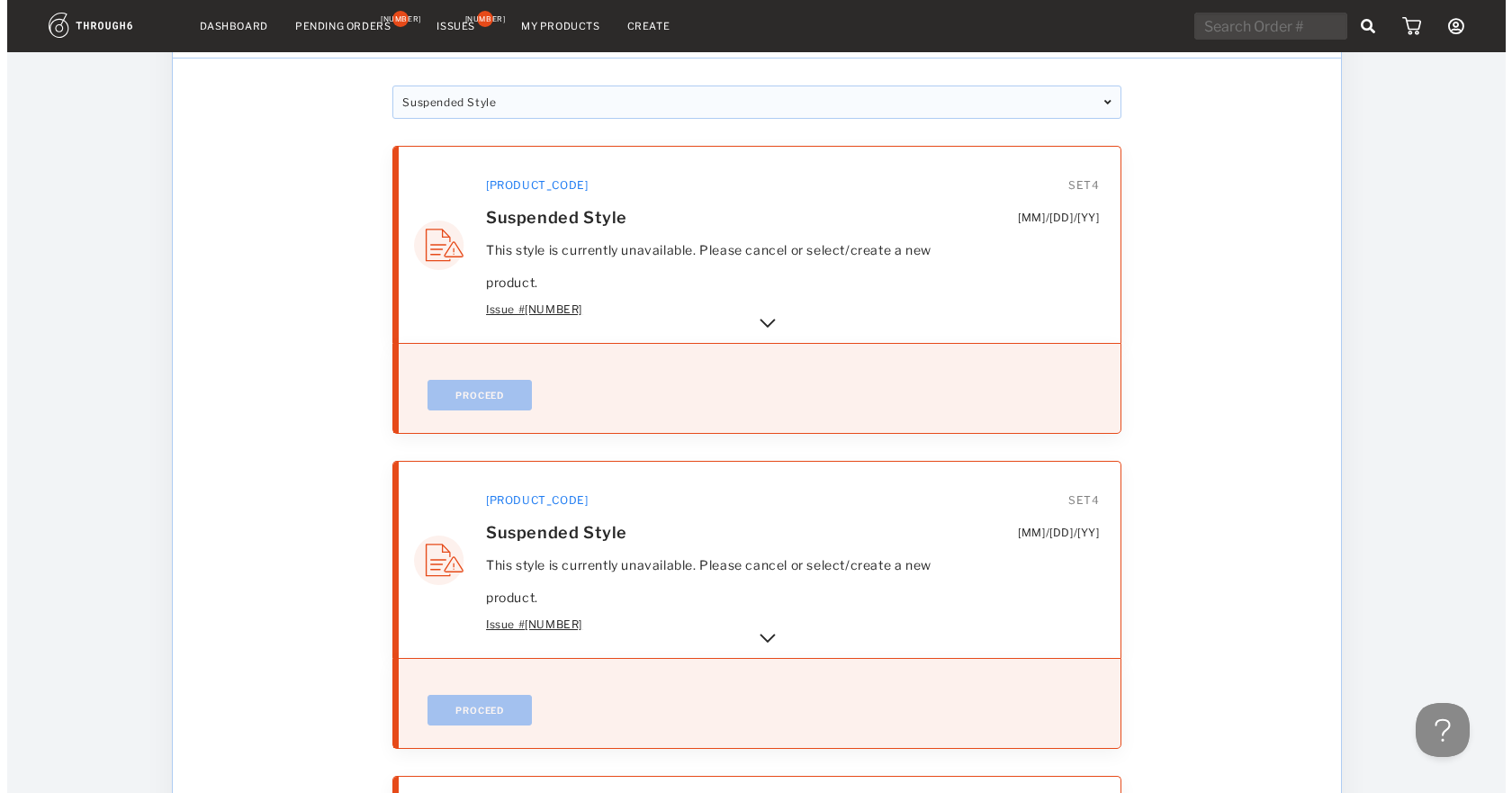 scroll, scrollTop: 0, scrollLeft: 0, axis: both 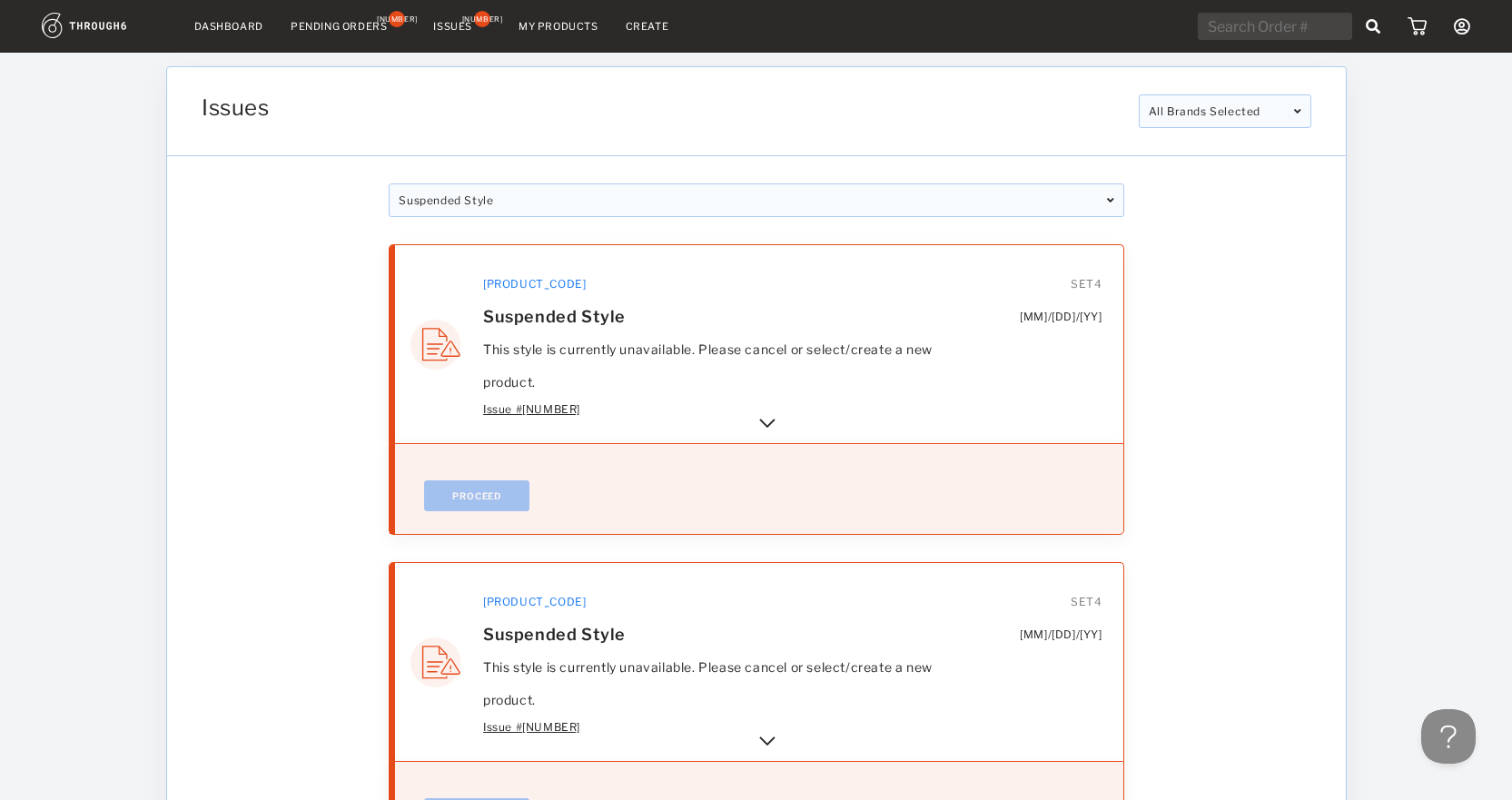 click on "My Products" at bounding box center [558, 26] 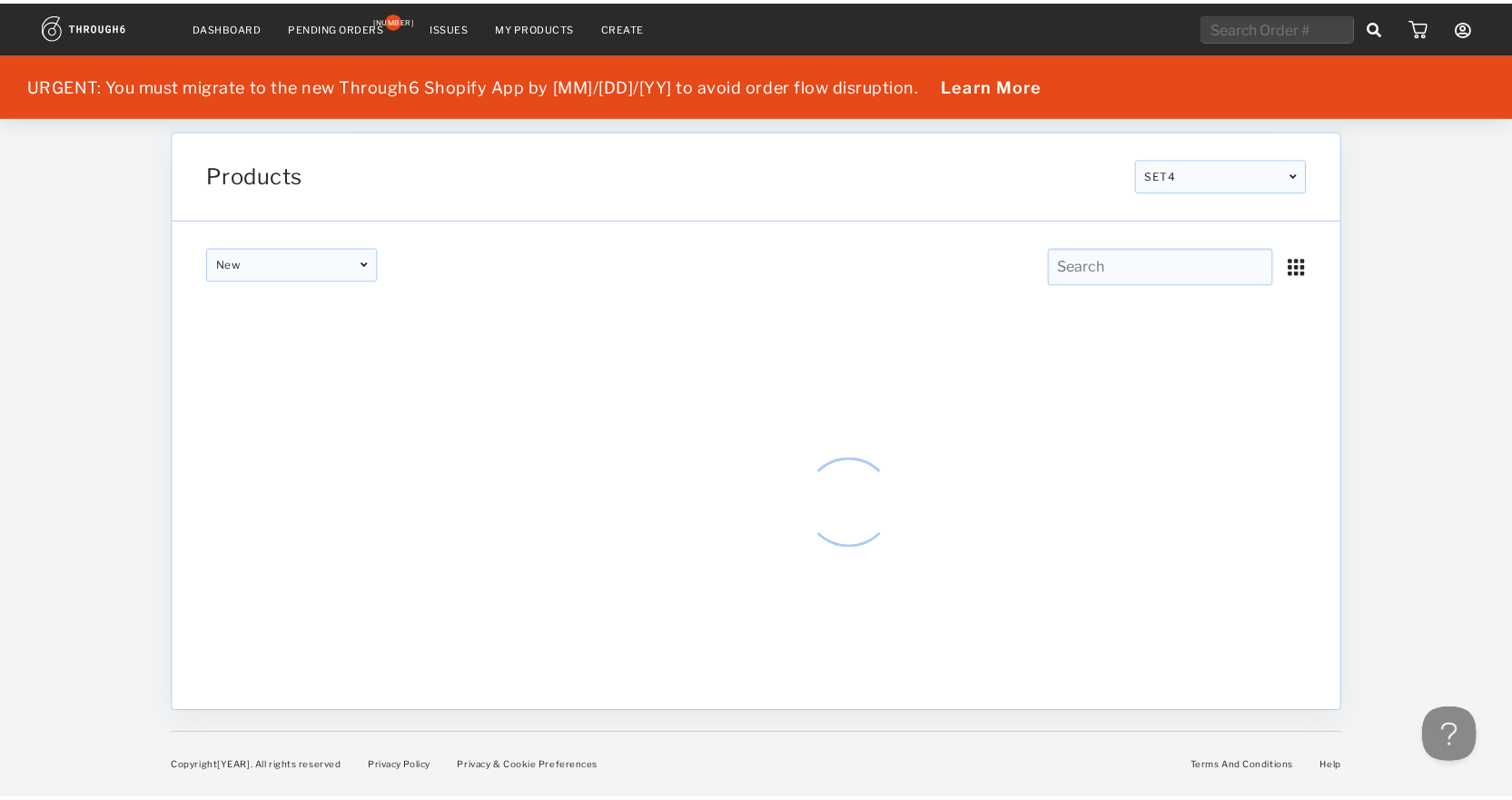 scroll, scrollTop: 0, scrollLeft: 0, axis: both 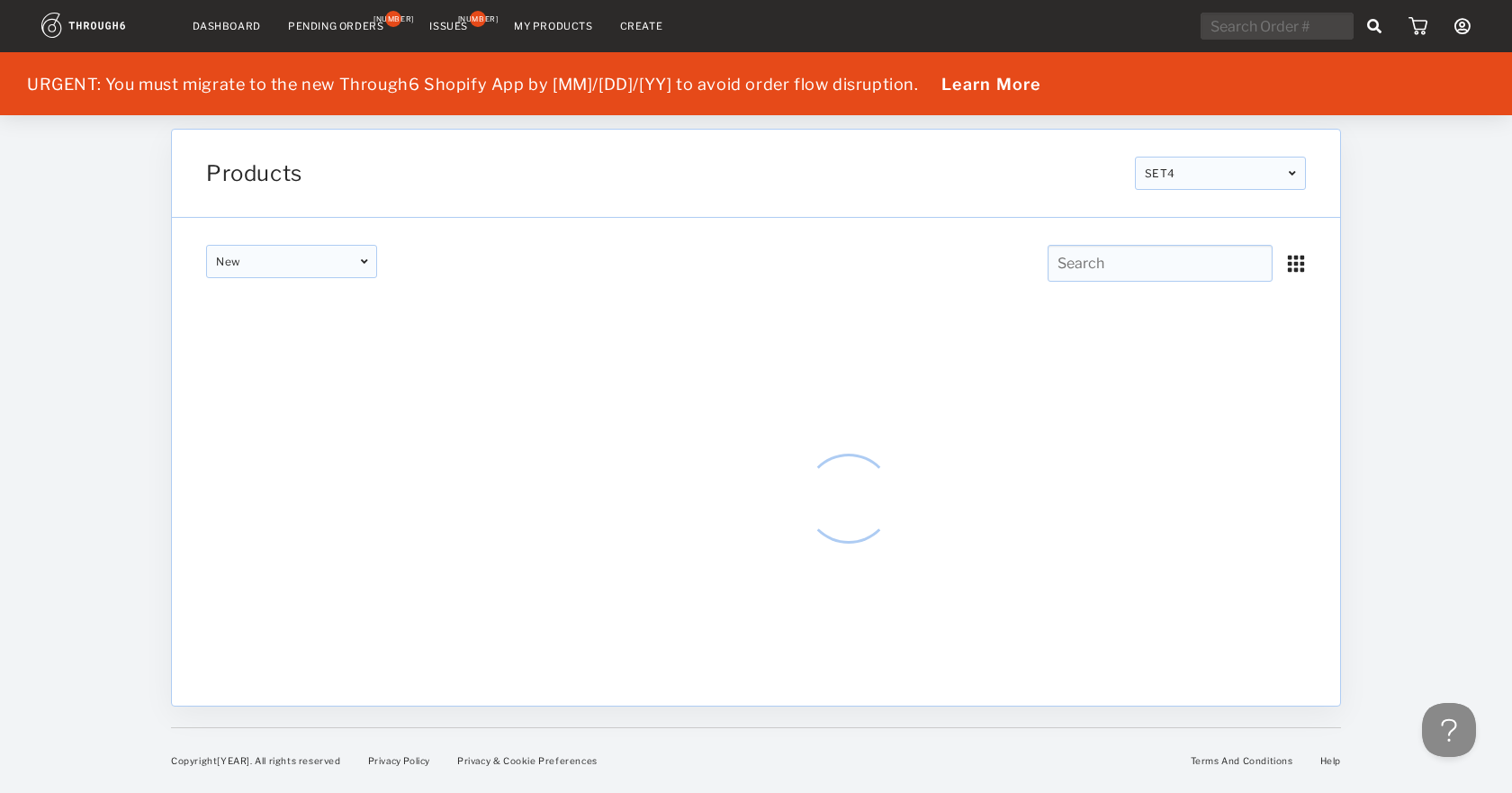 click at bounding box center [1160, 263] 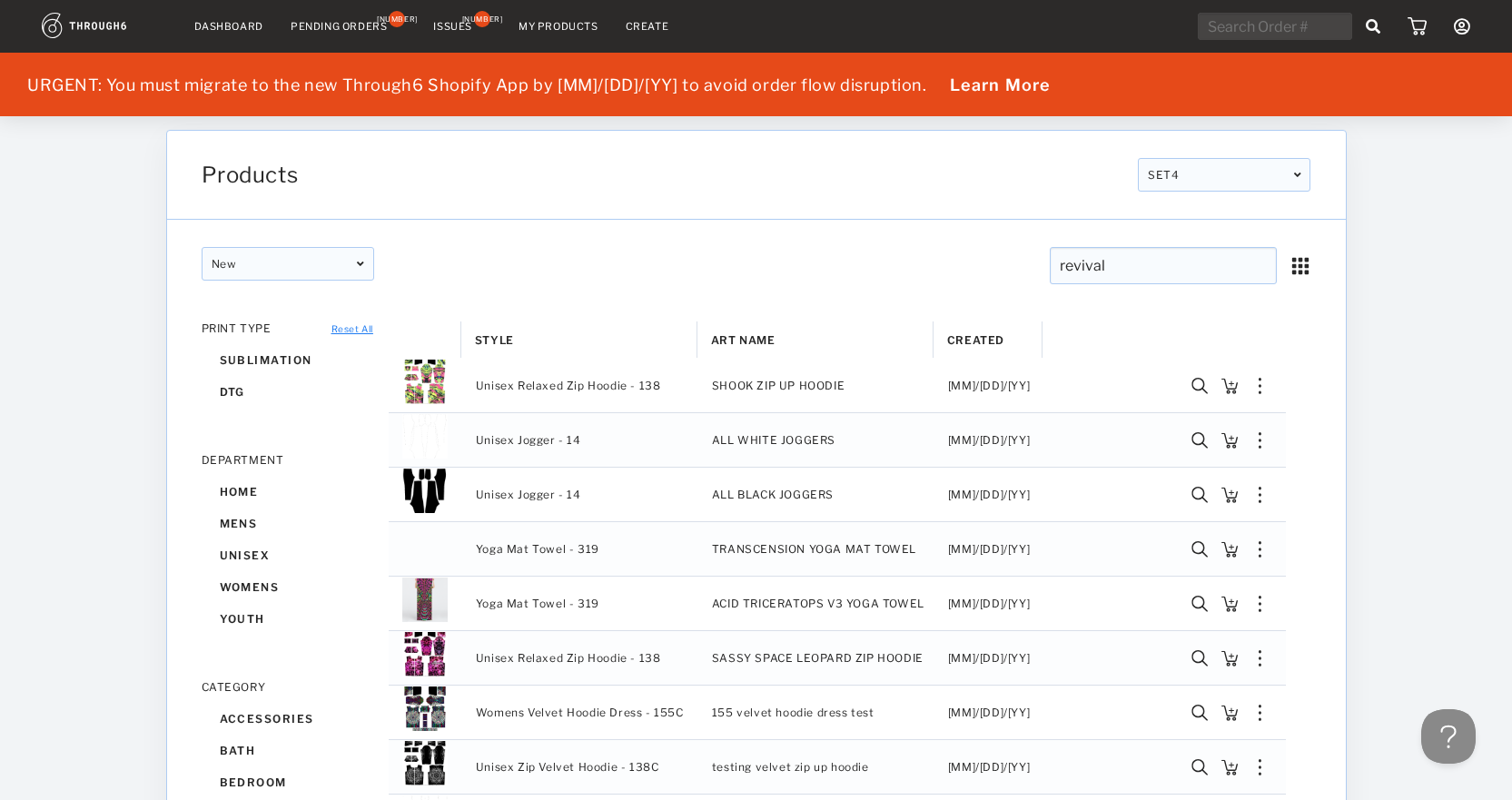 type on "revival" 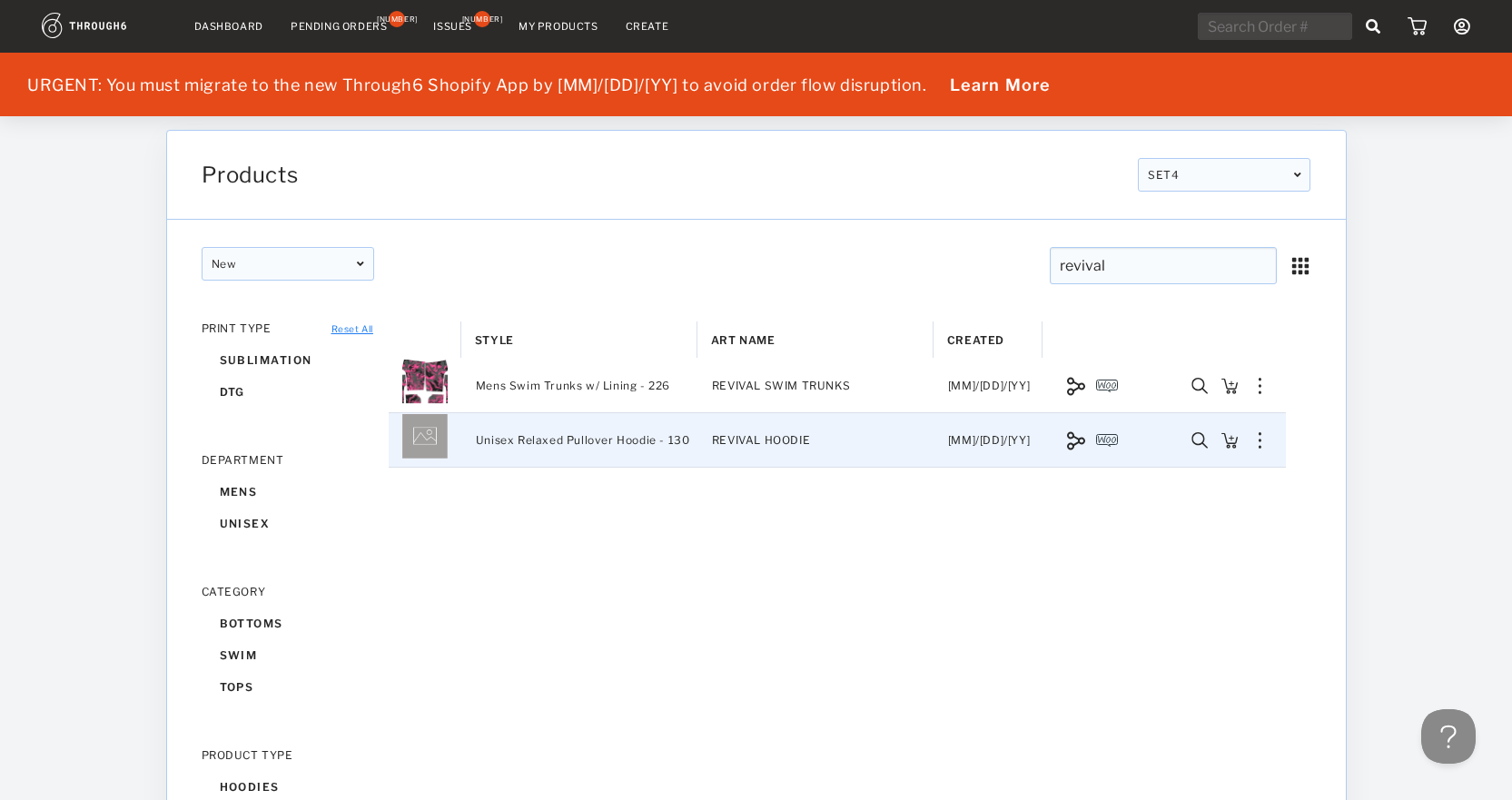 click at bounding box center (1200, 440) 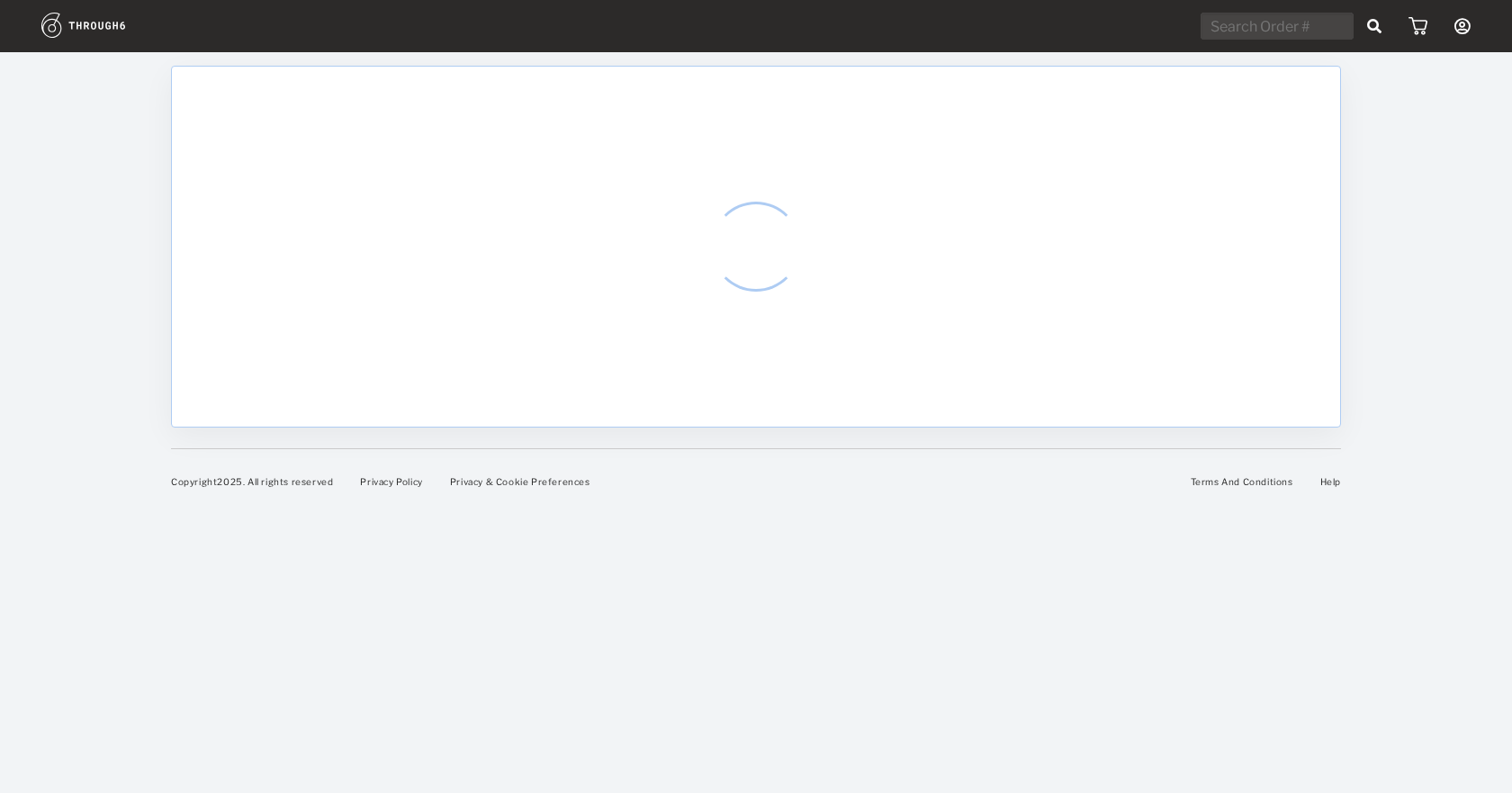 scroll, scrollTop: 0, scrollLeft: 0, axis: both 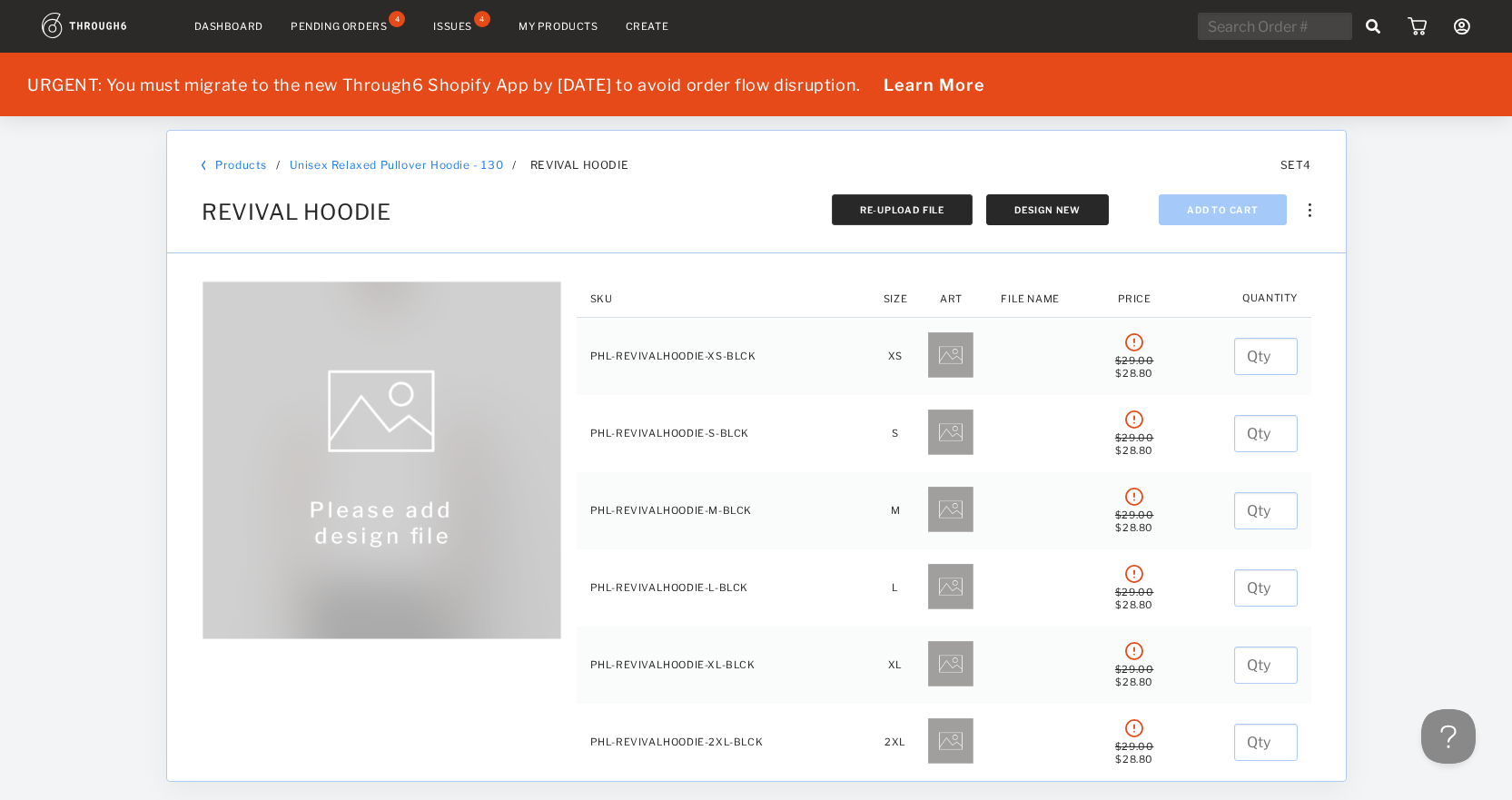 click on "Re-Upload File" at bounding box center [901, 210] 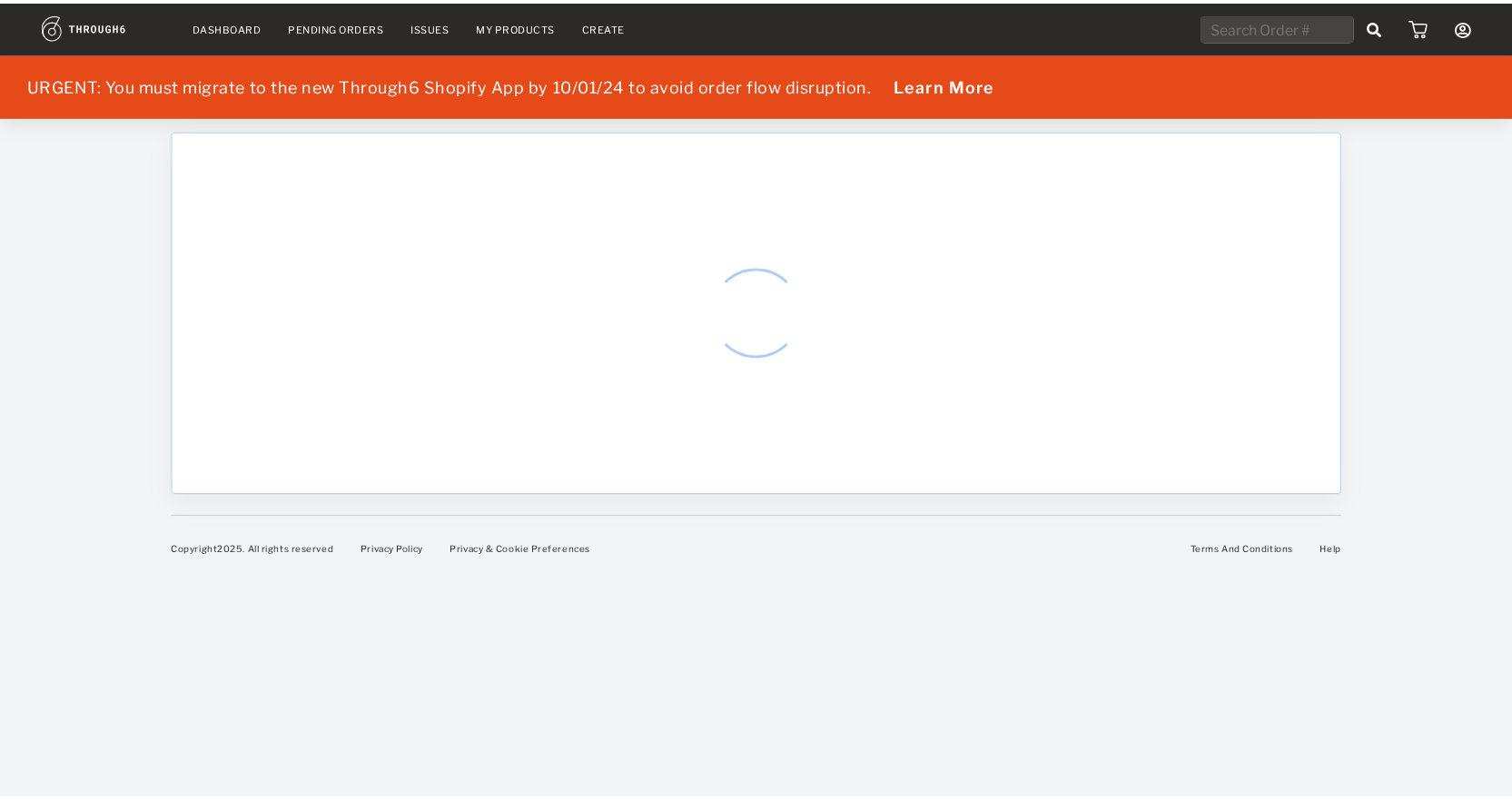 scroll, scrollTop: 0, scrollLeft: 0, axis: both 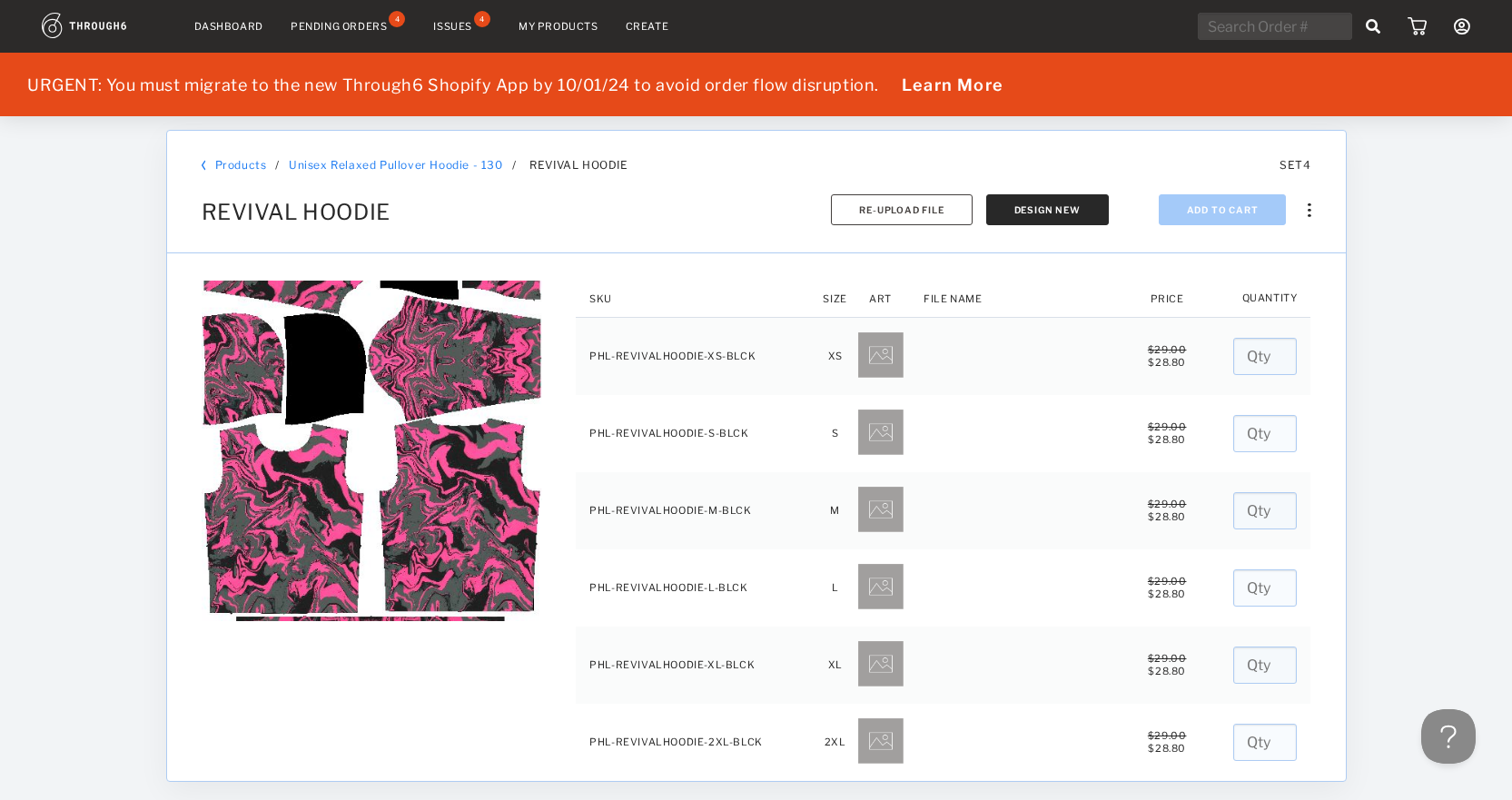 click at bounding box center [371, 450] 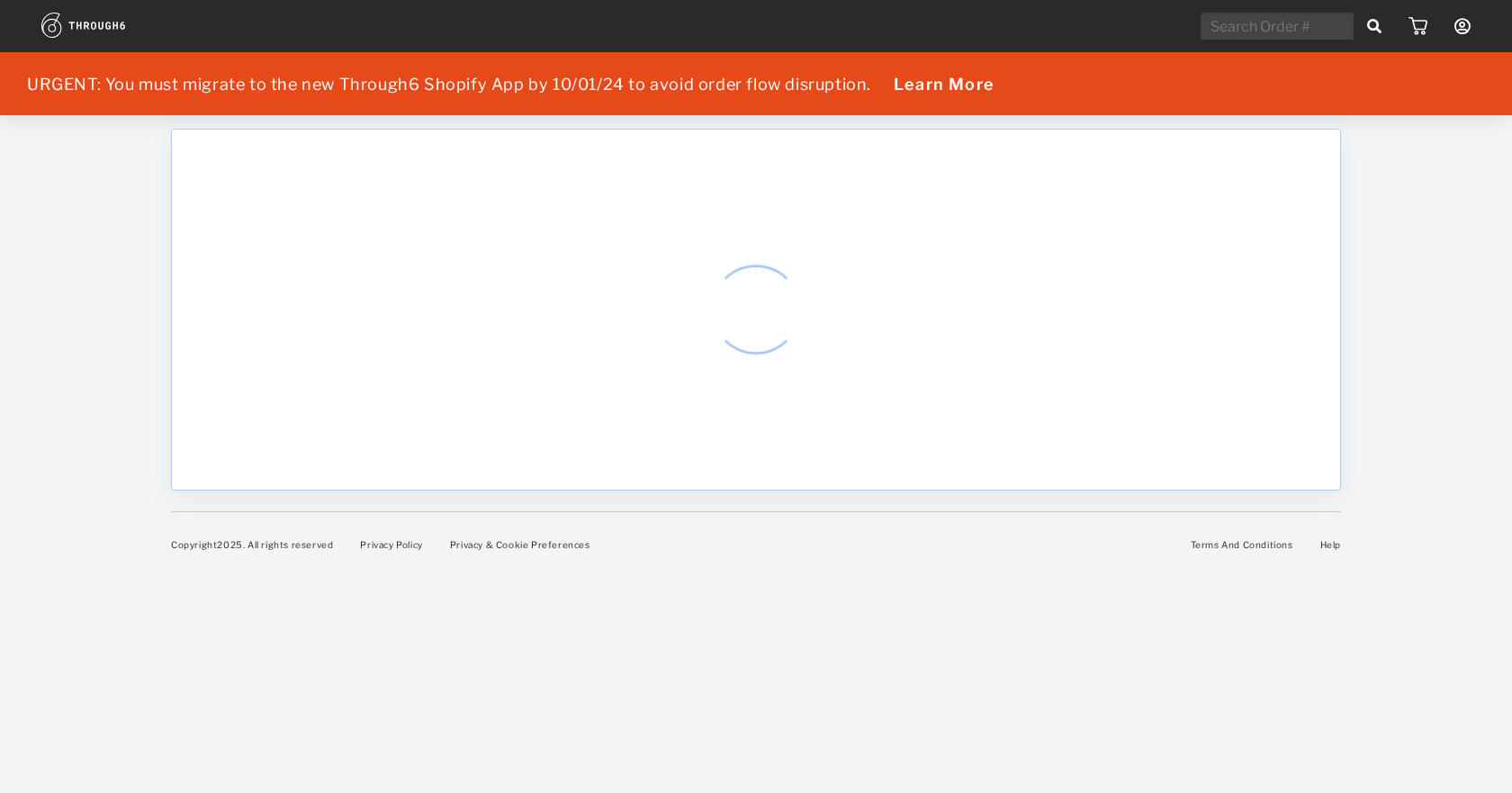 scroll, scrollTop: 0, scrollLeft: 0, axis: both 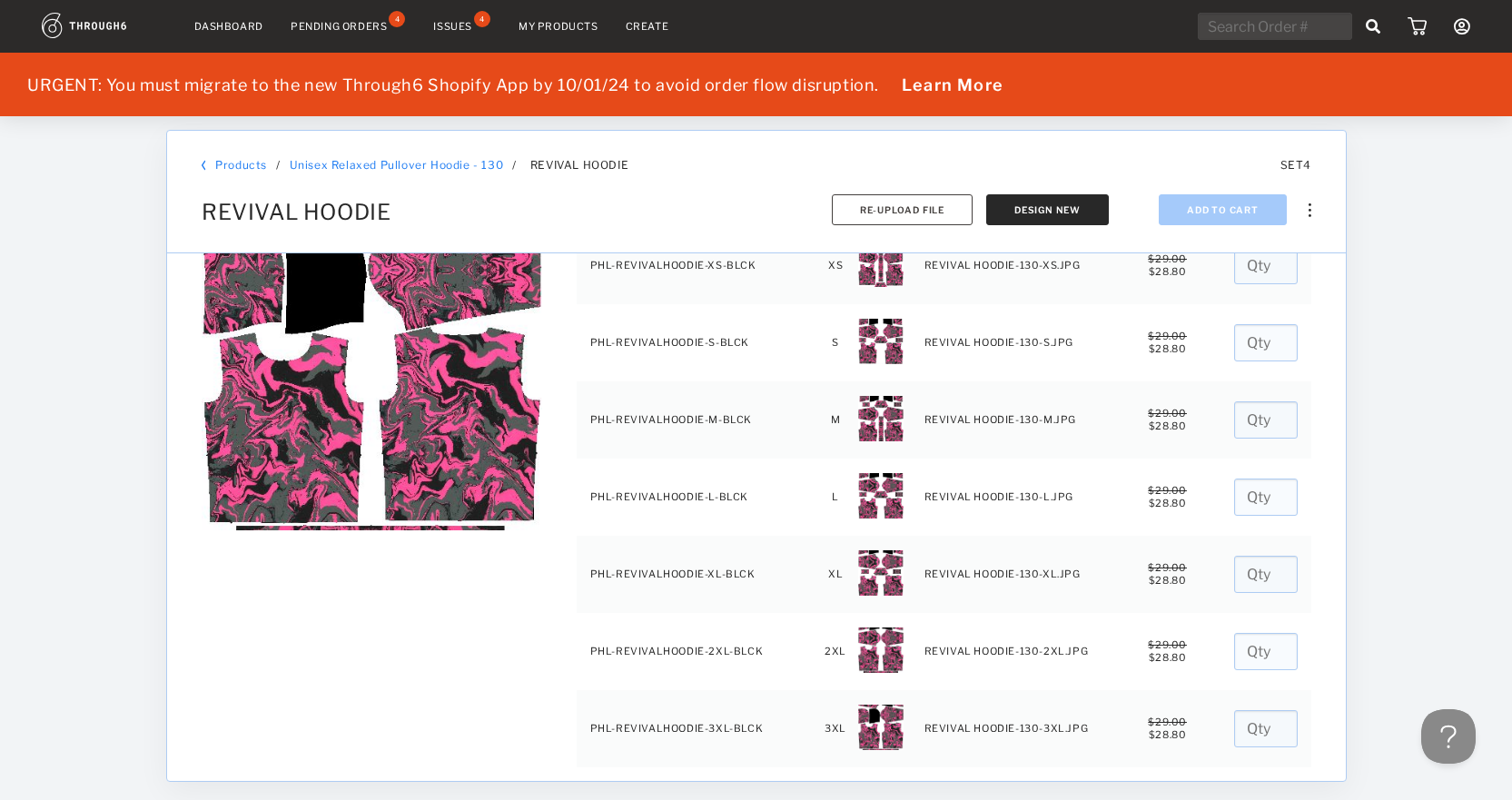 click at bounding box center [1275, 26] 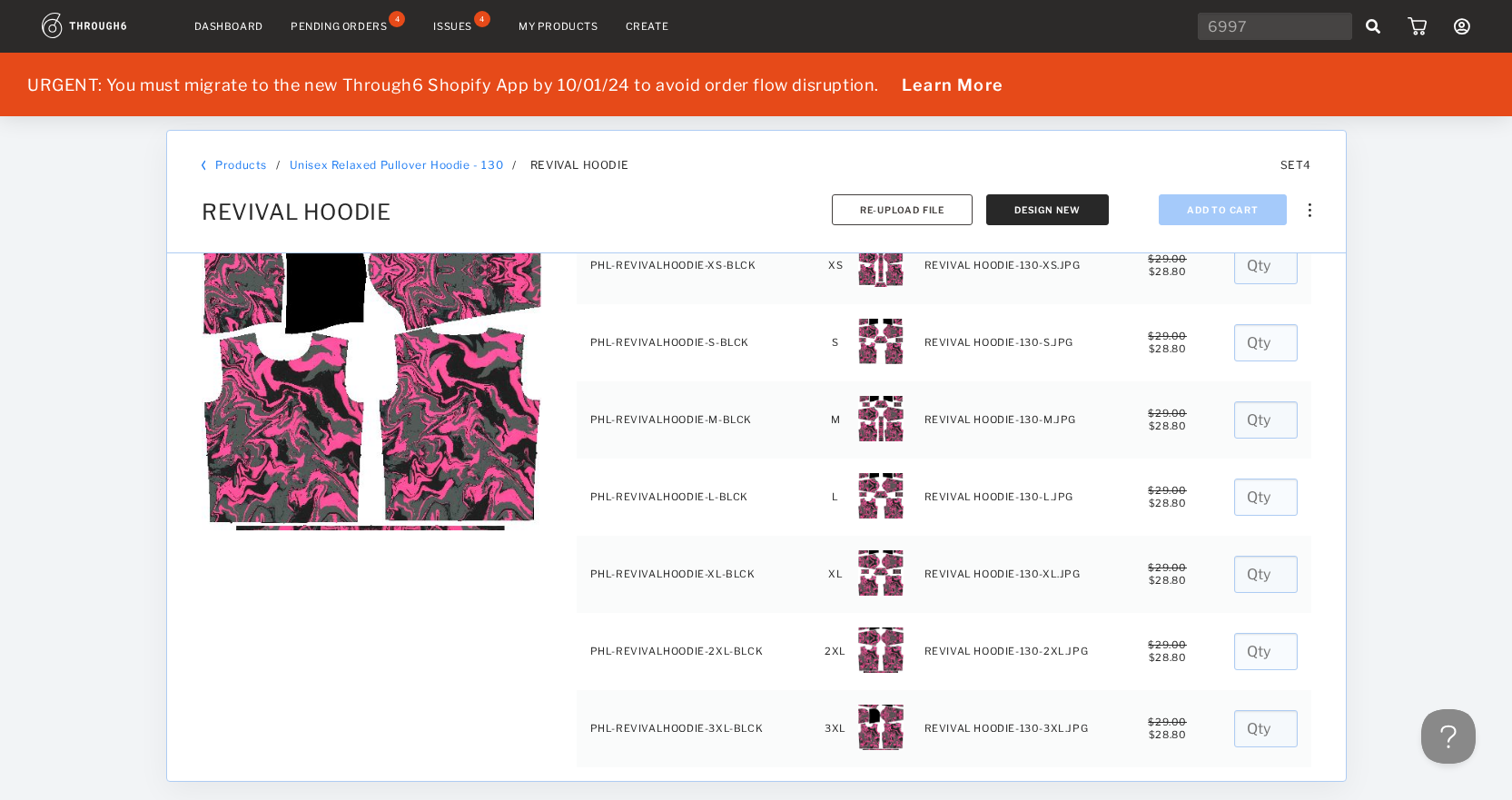 type on "6997" 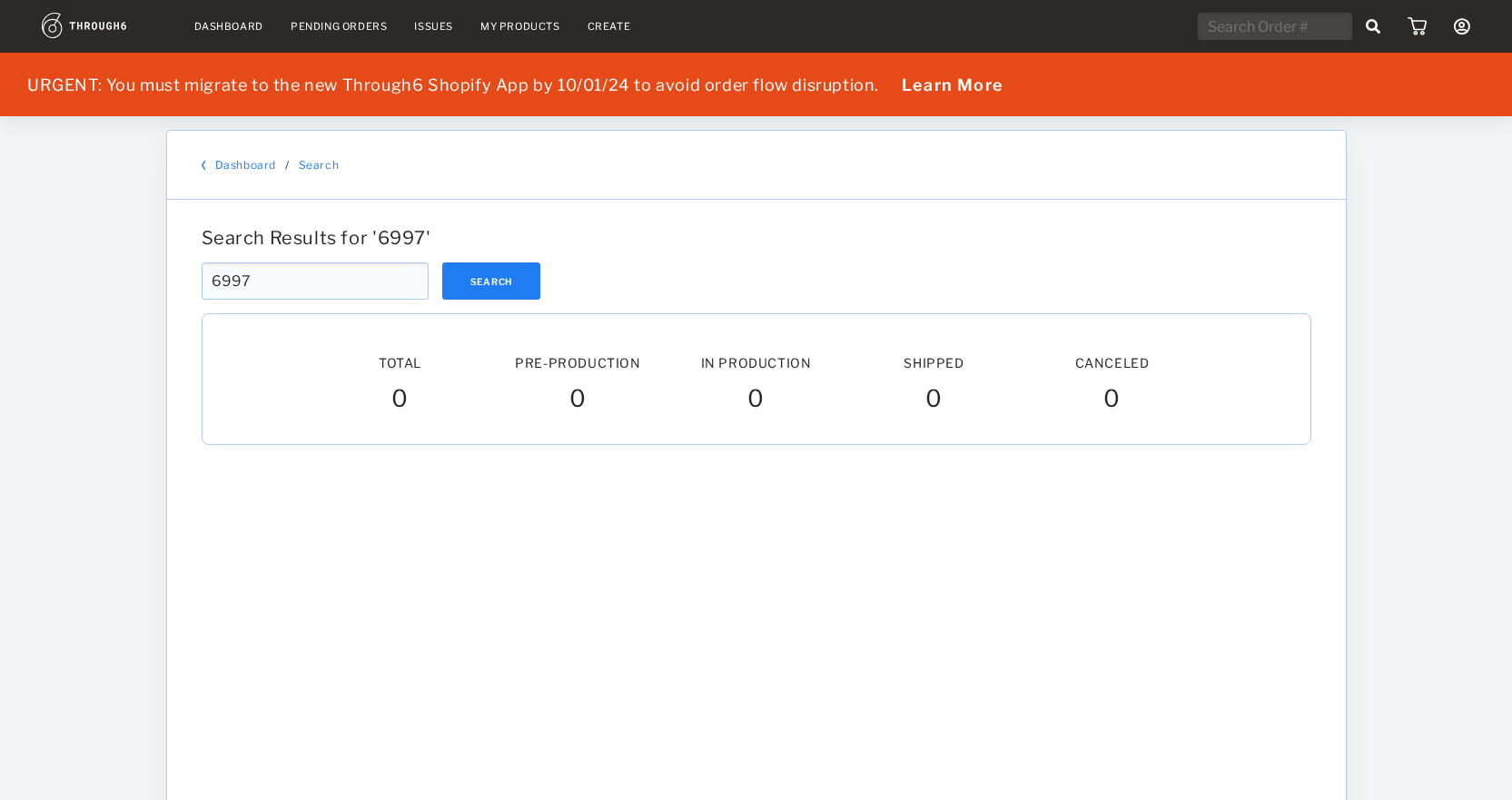 scroll, scrollTop: 0, scrollLeft: 0, axis: both 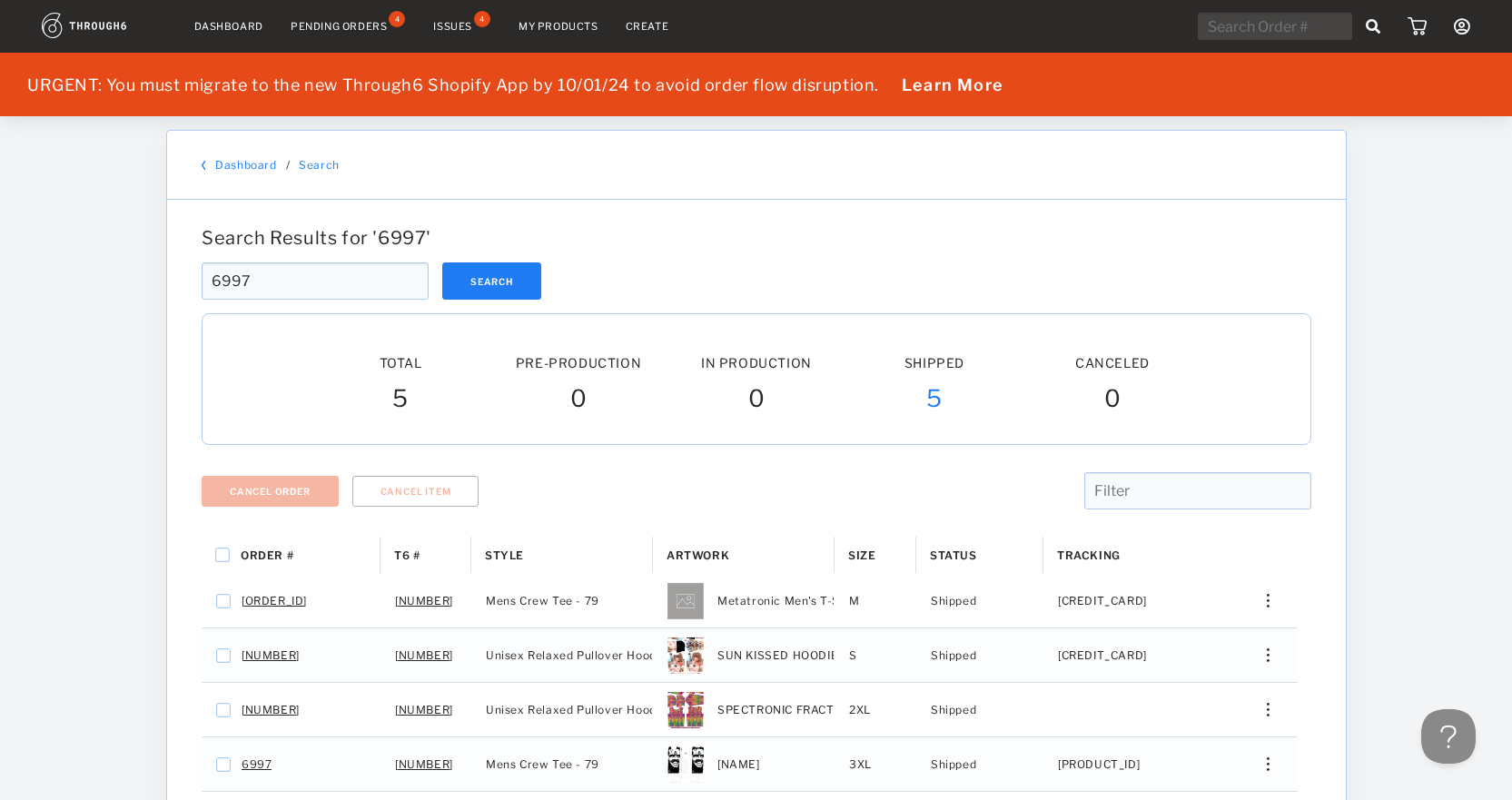 click on "My Products" at bounding box center [558, 26] 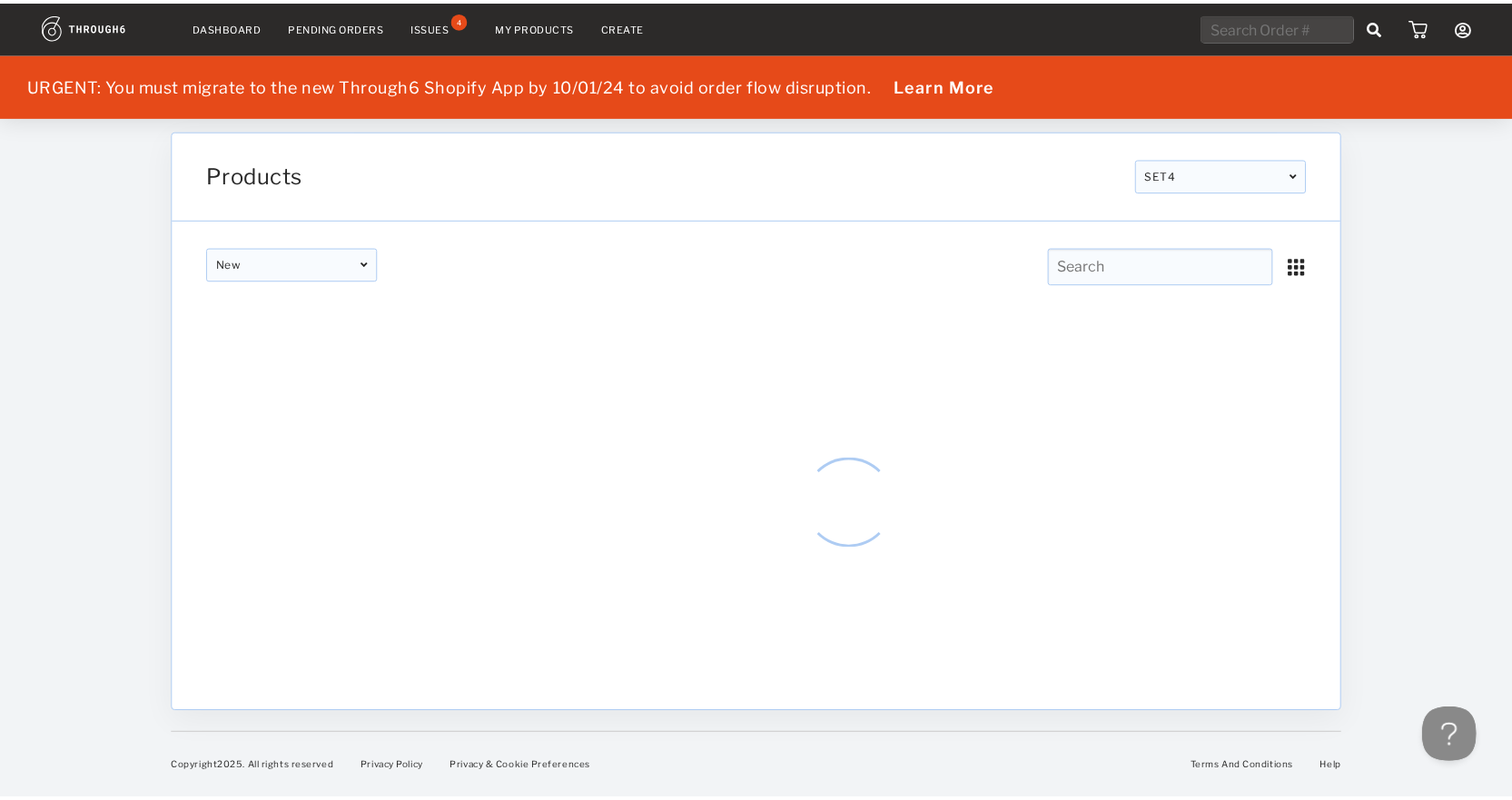scroll, scrollTop: 0, scrollLeft: 0, axis: both 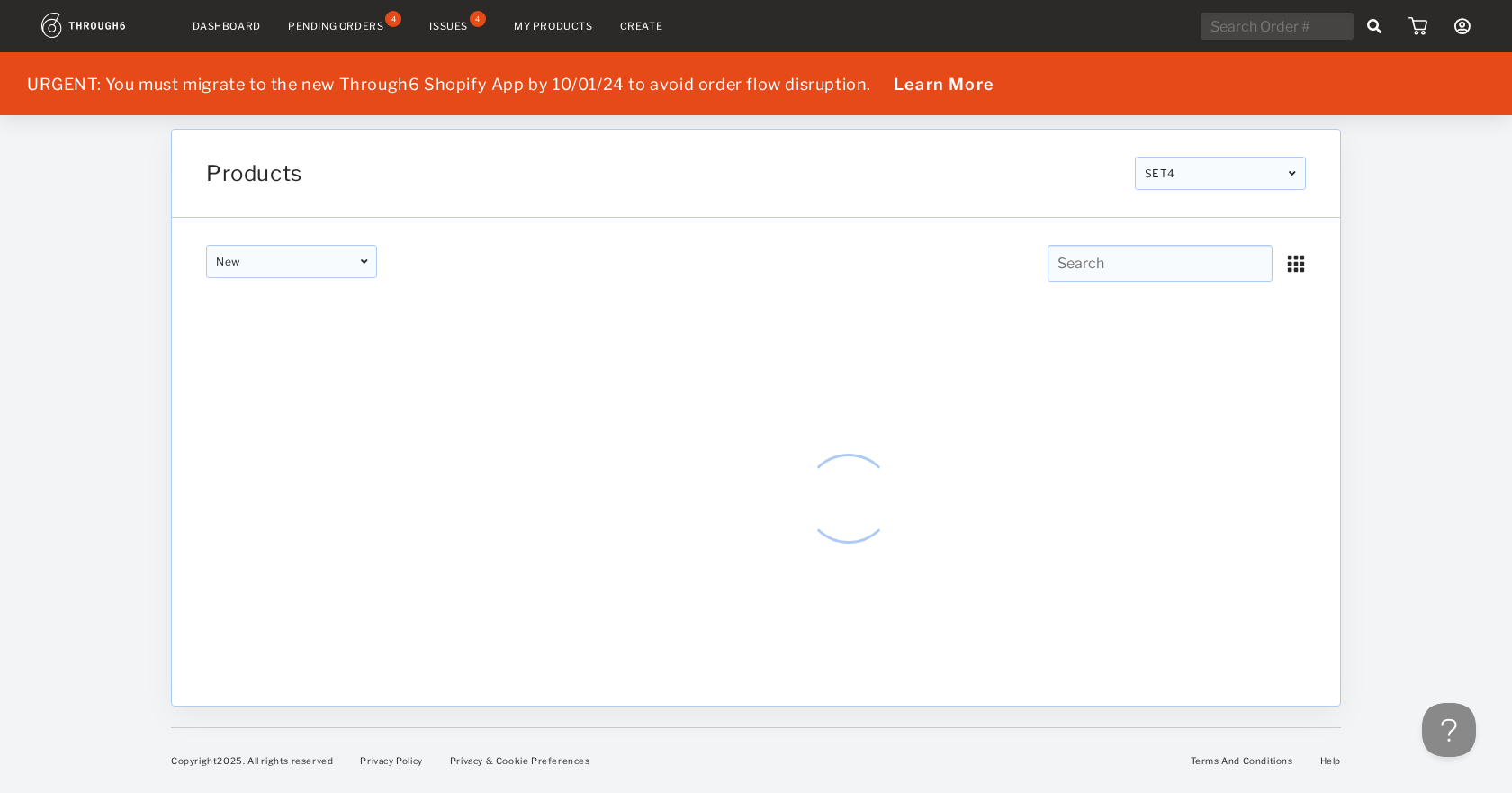 click at bounding box center [1160, 263] 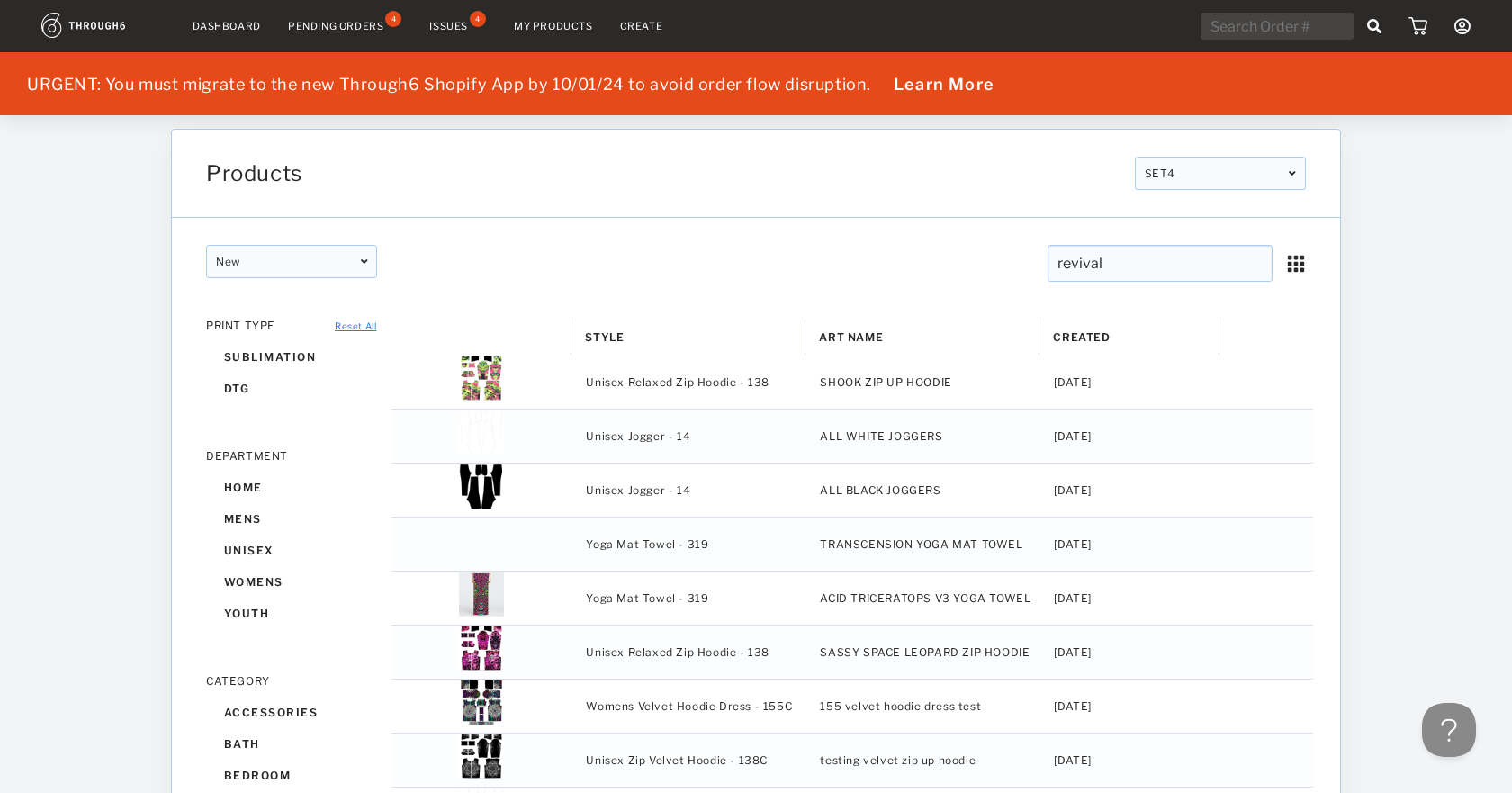 type on "revival" 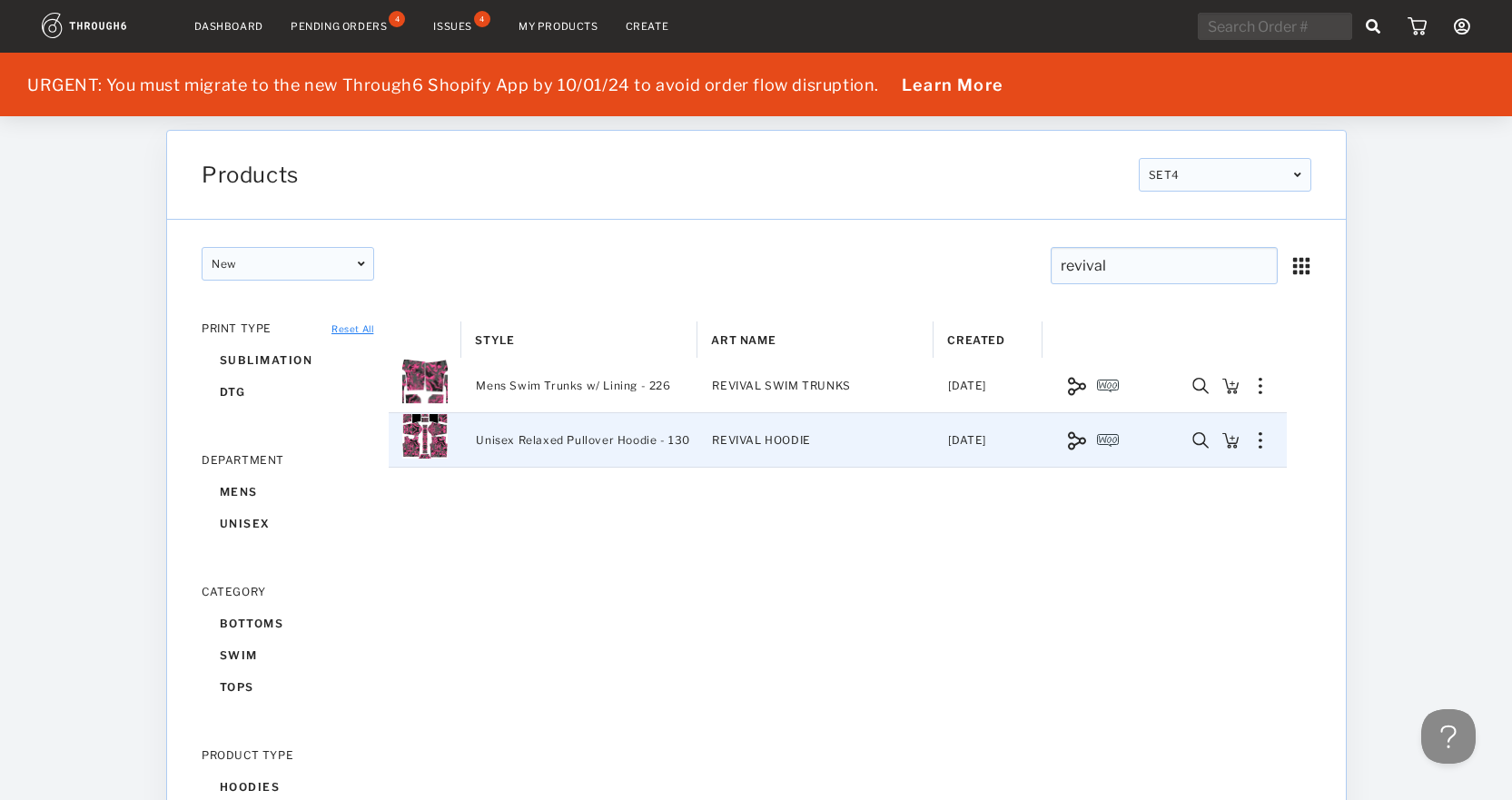 click at bounding box center [1230, 440] 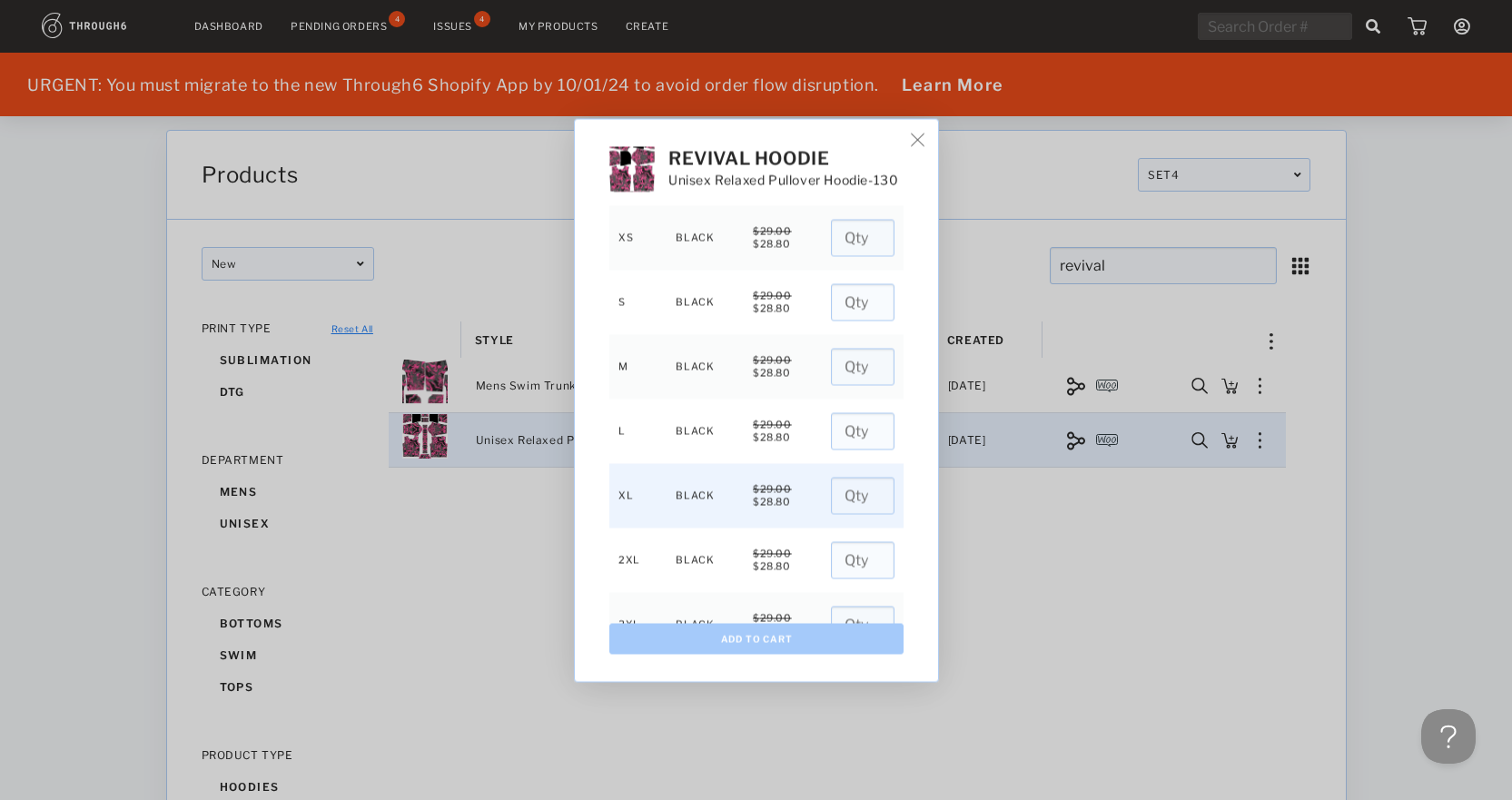 scroll, scrollTop: 72, scrollLeft: 0, axis: vertical 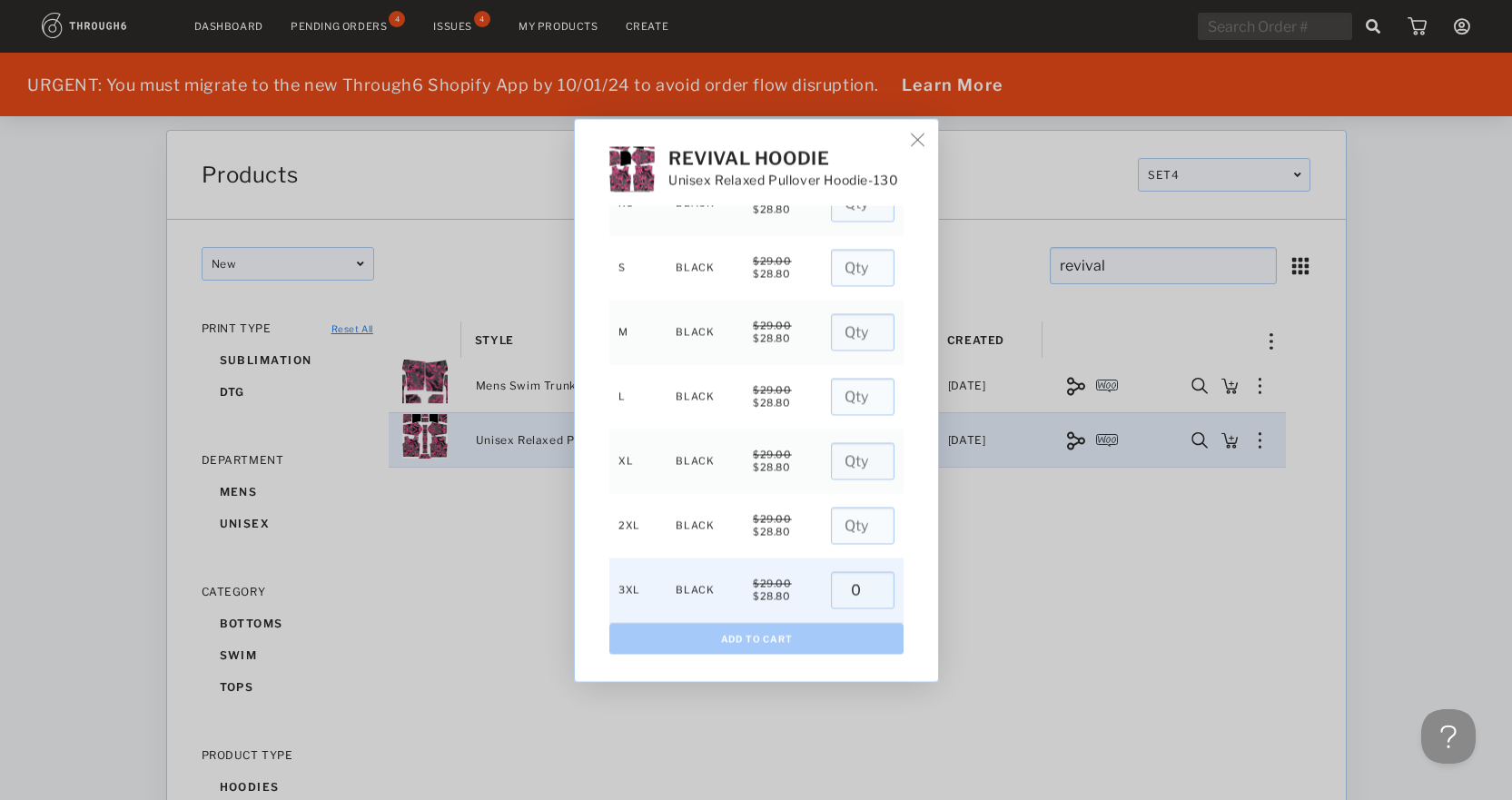 click on "0" at bounding box center [863, 589] 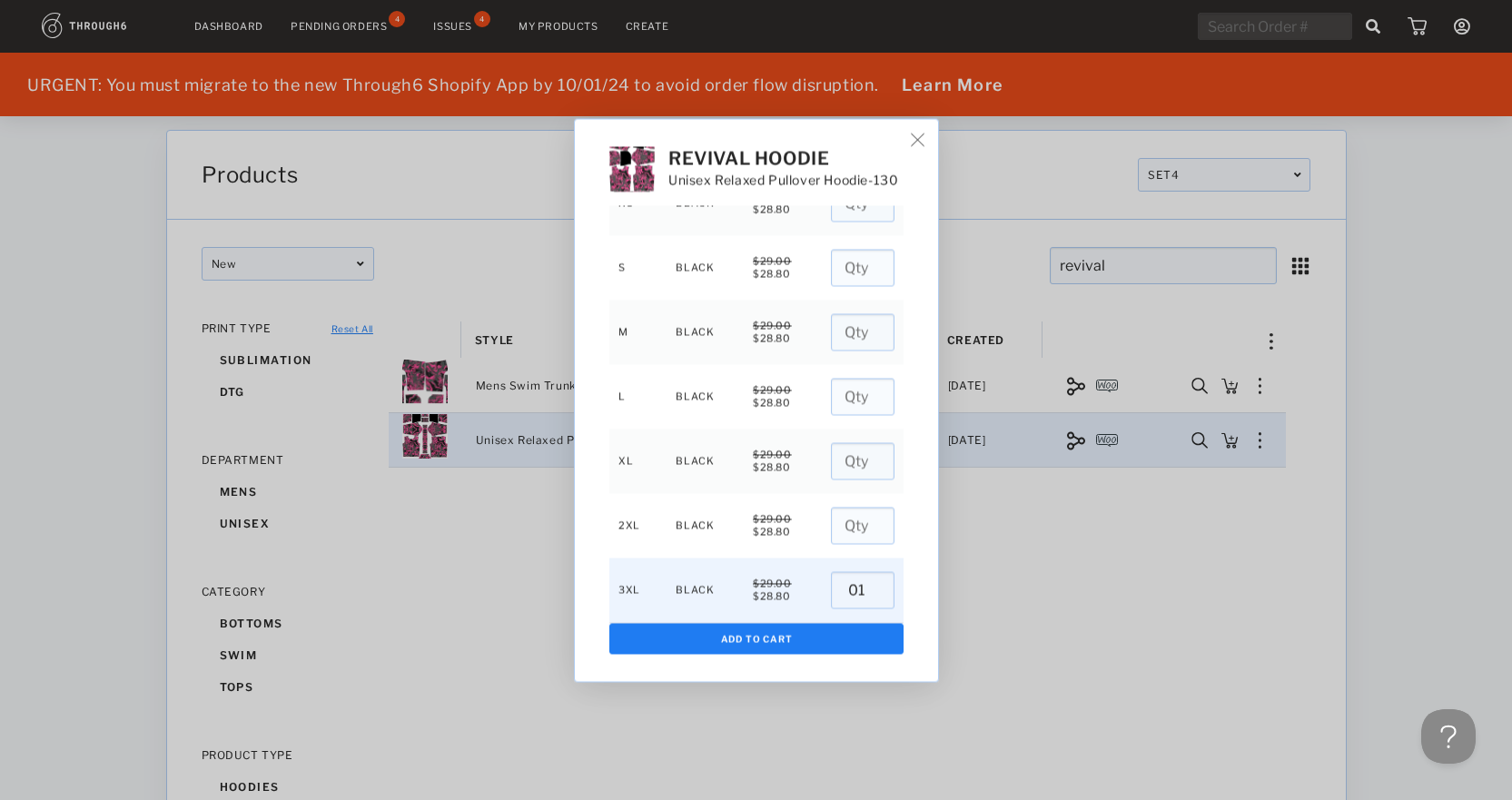 drag, startPoint x: 865, startPoint y: 592, endPoint x: 812, endPoint y: 594, distance: 53.03772 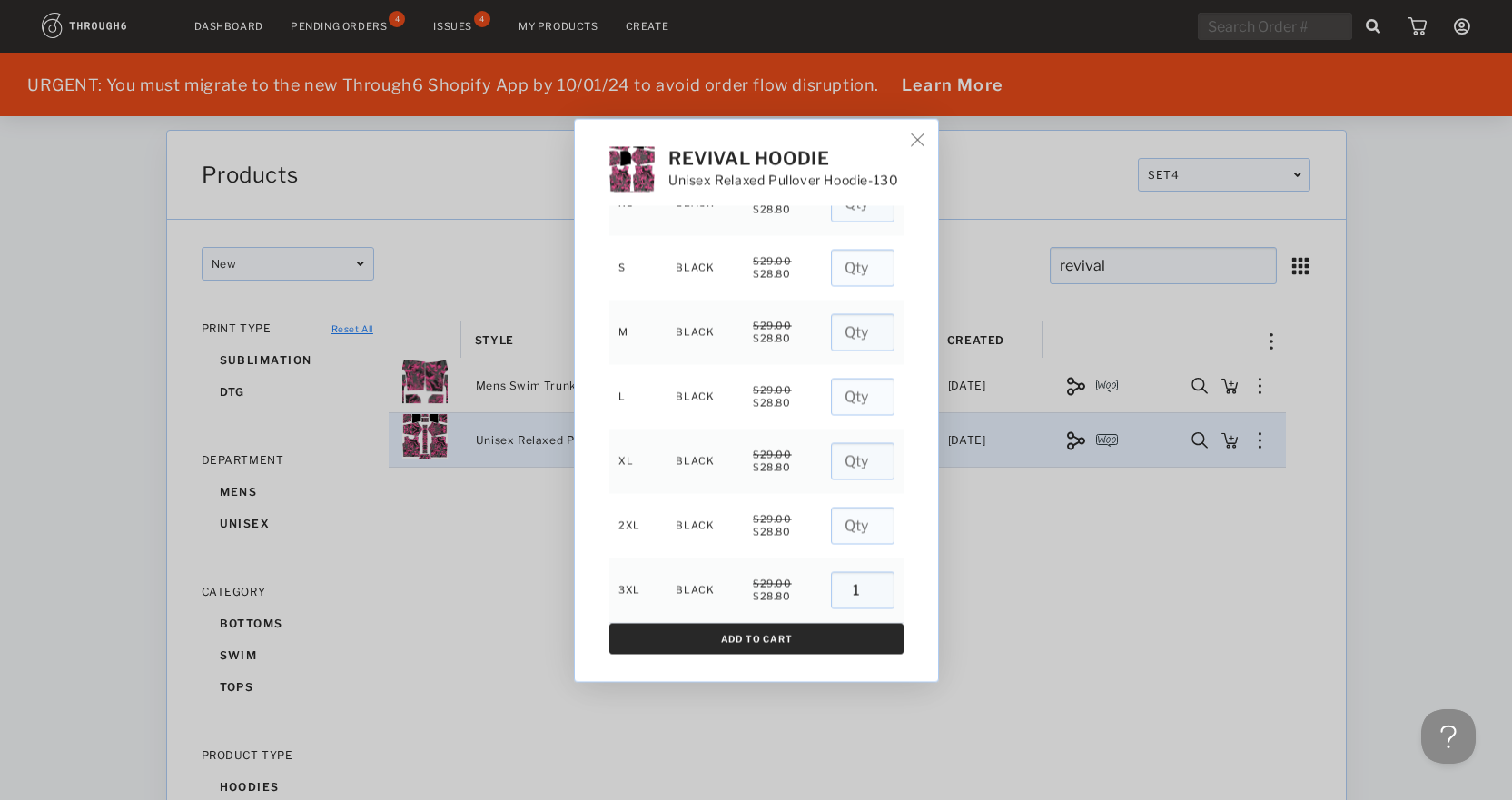 type on "1" 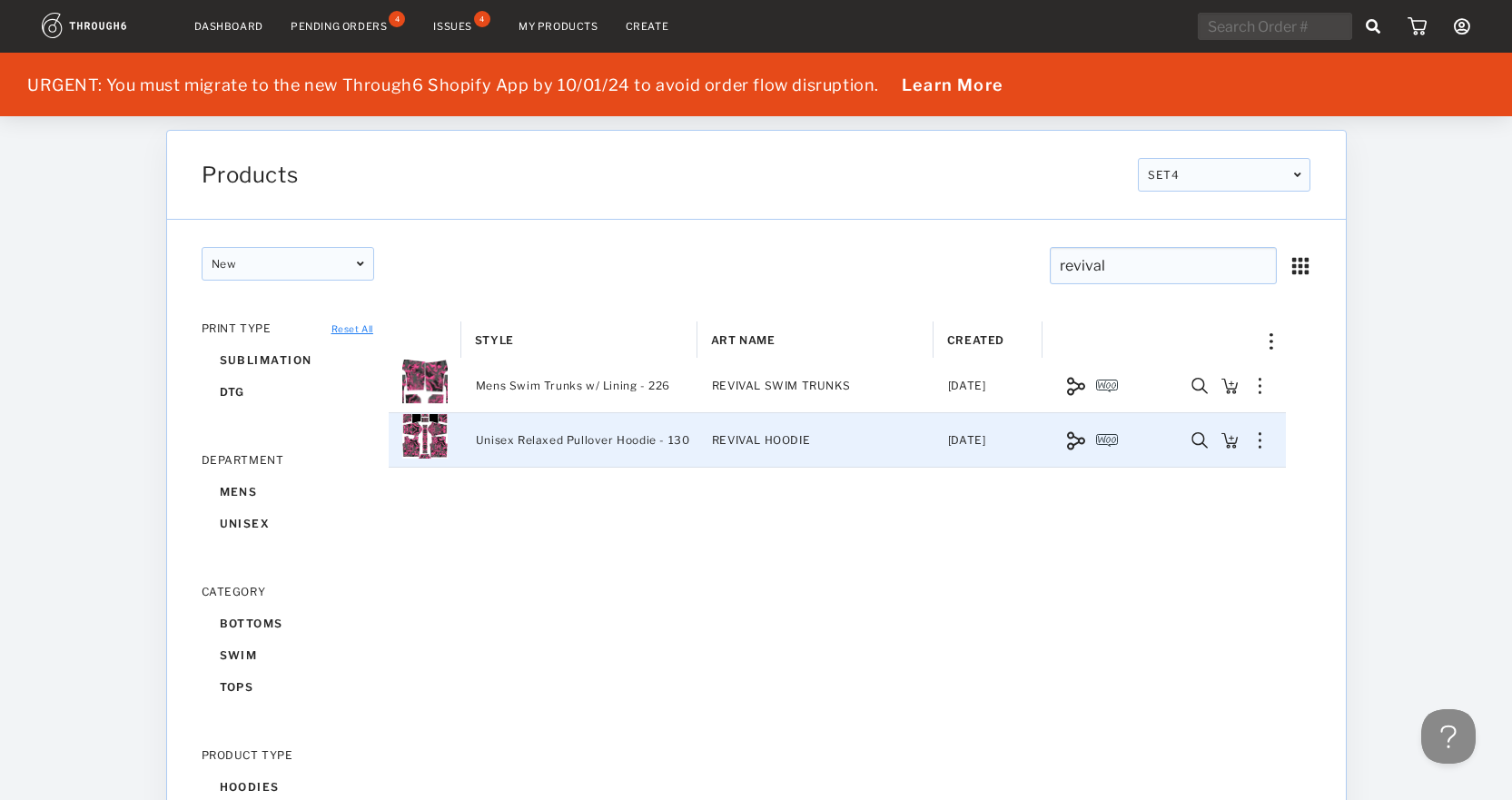 click at bounding box center (1417, 26) 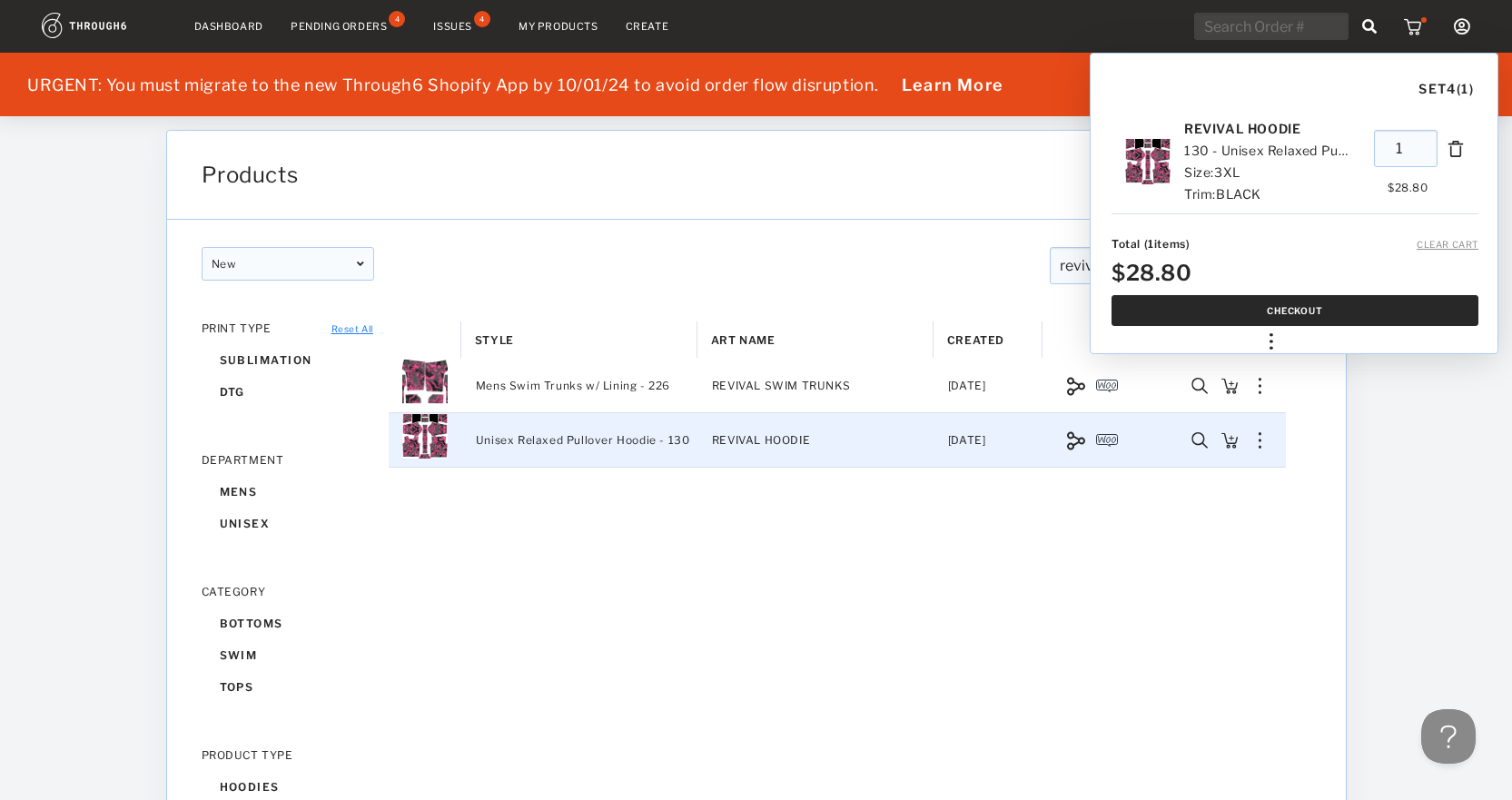 click on "Checkout" at bounding box center (1295, 311) 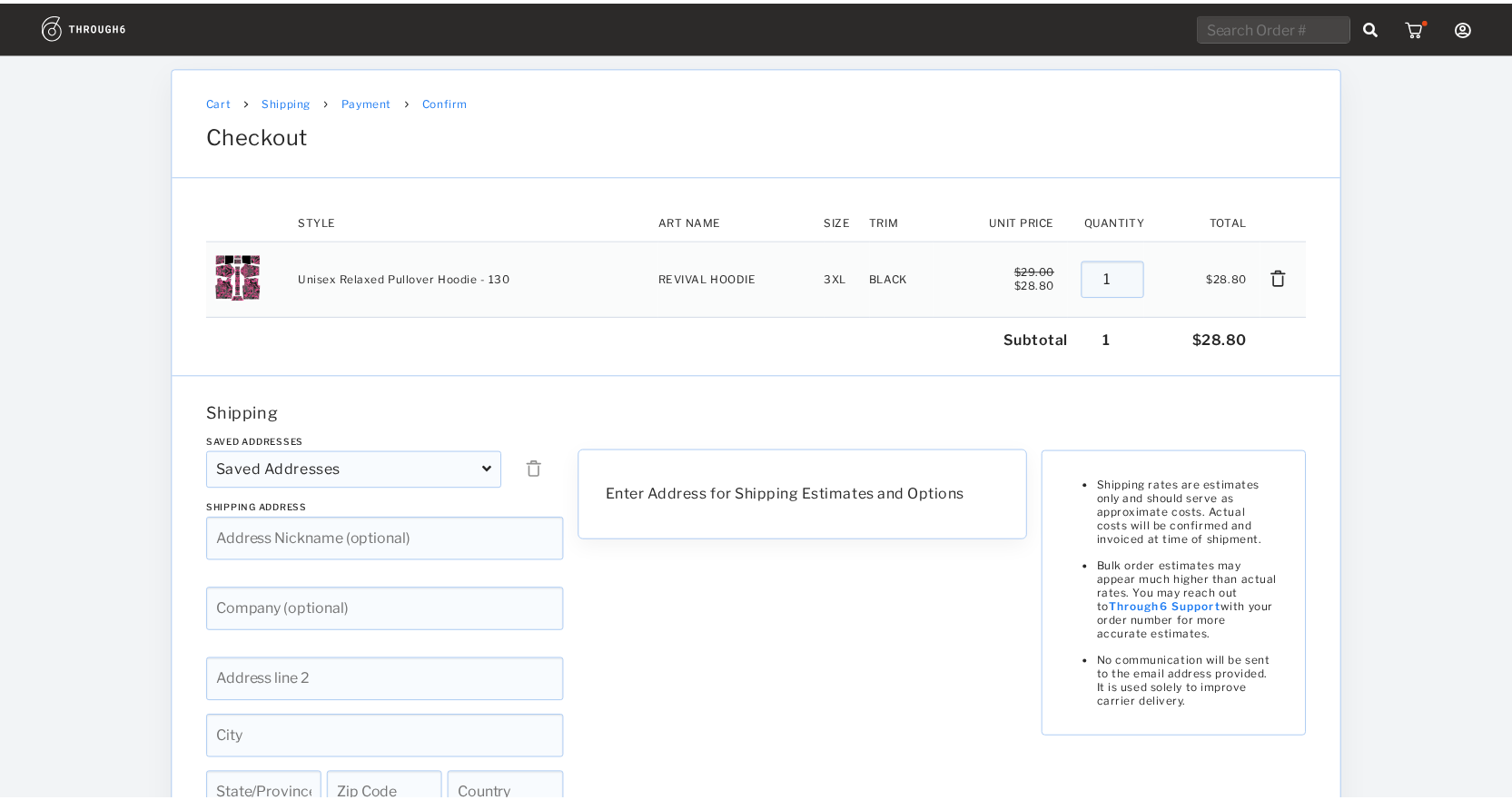 scroll, scrollTop: 0, scrollLeft: 0, axis: both 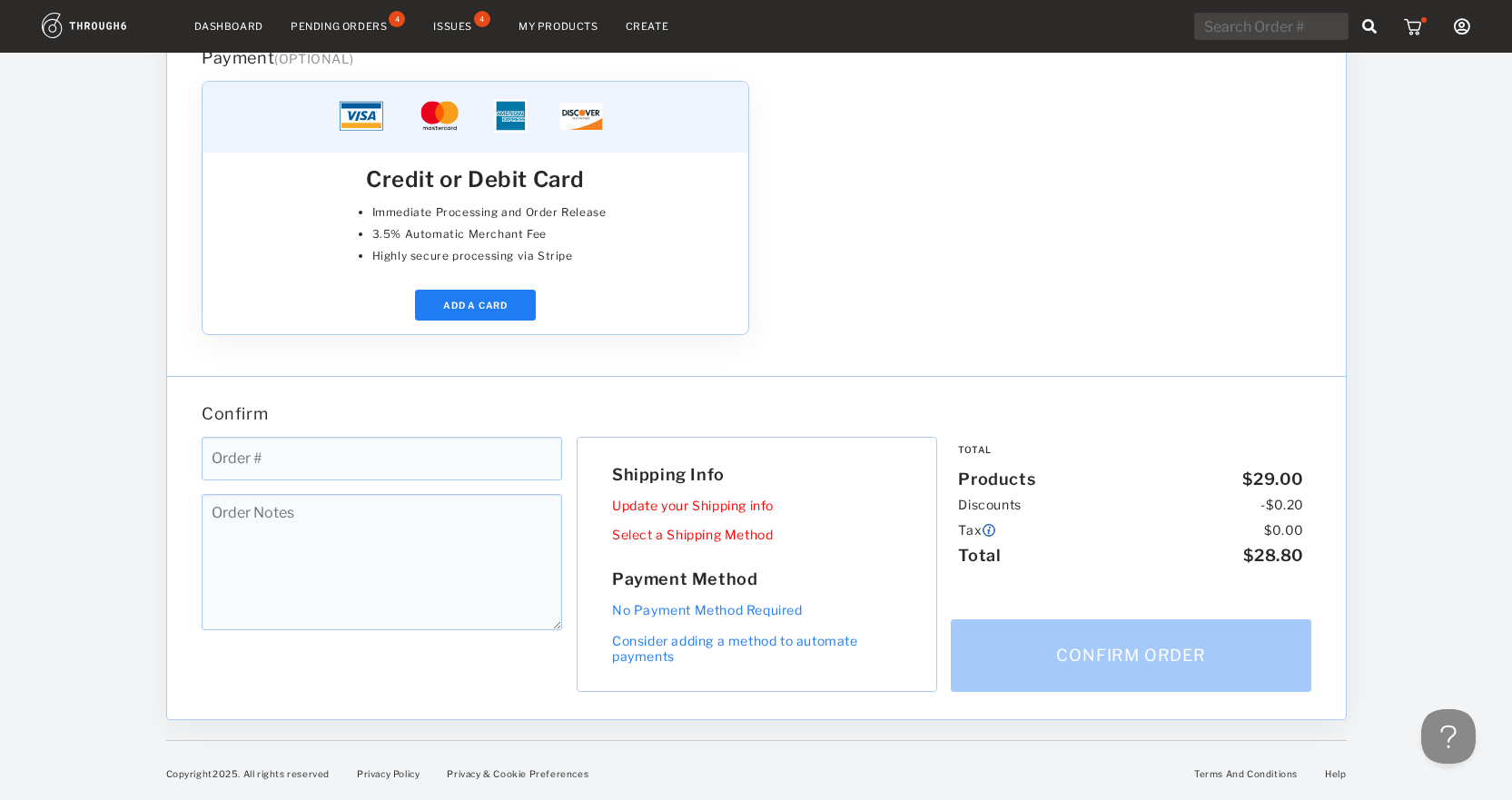click at bounding box center [381, 459] 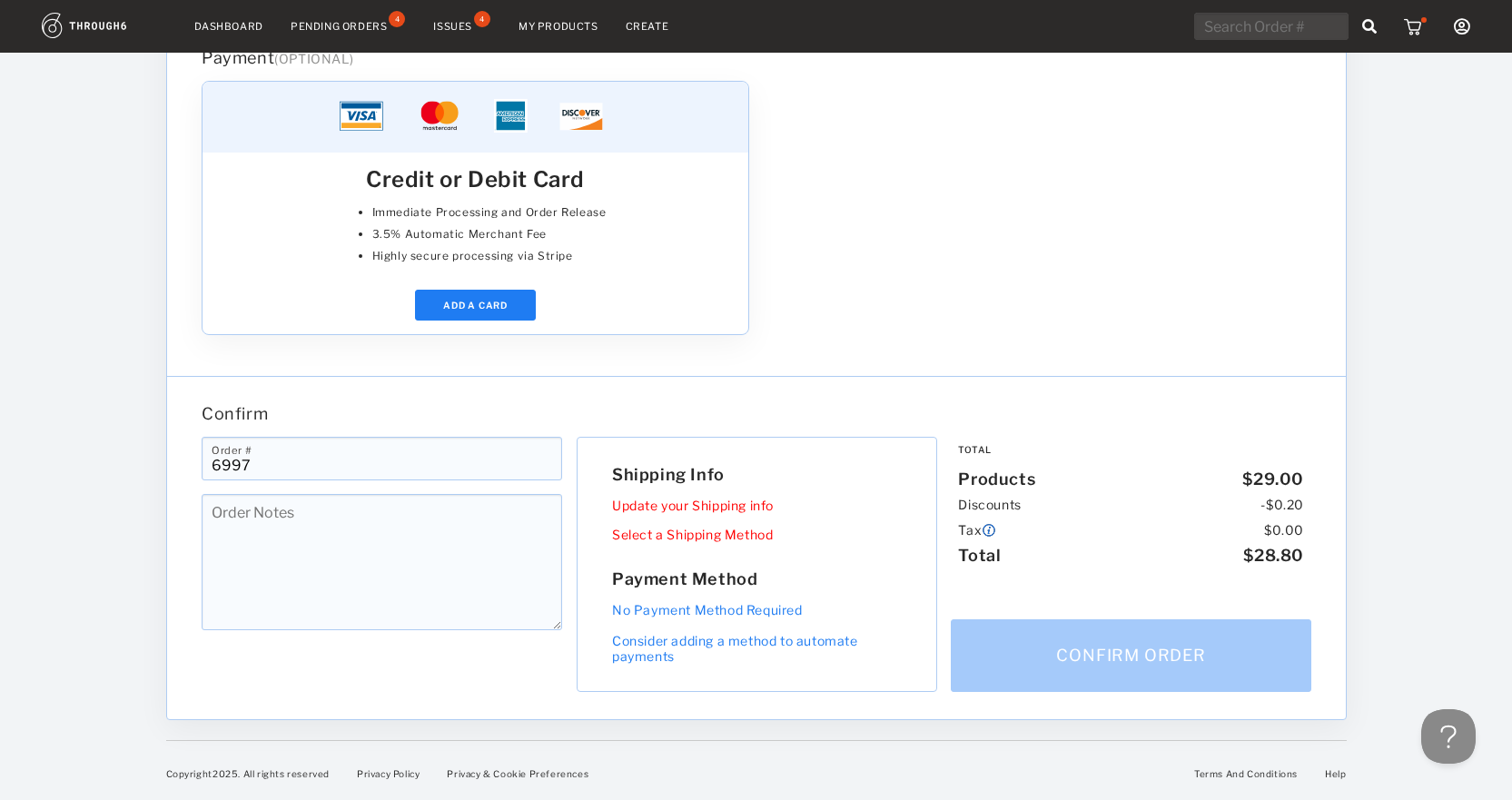 type on "6997" 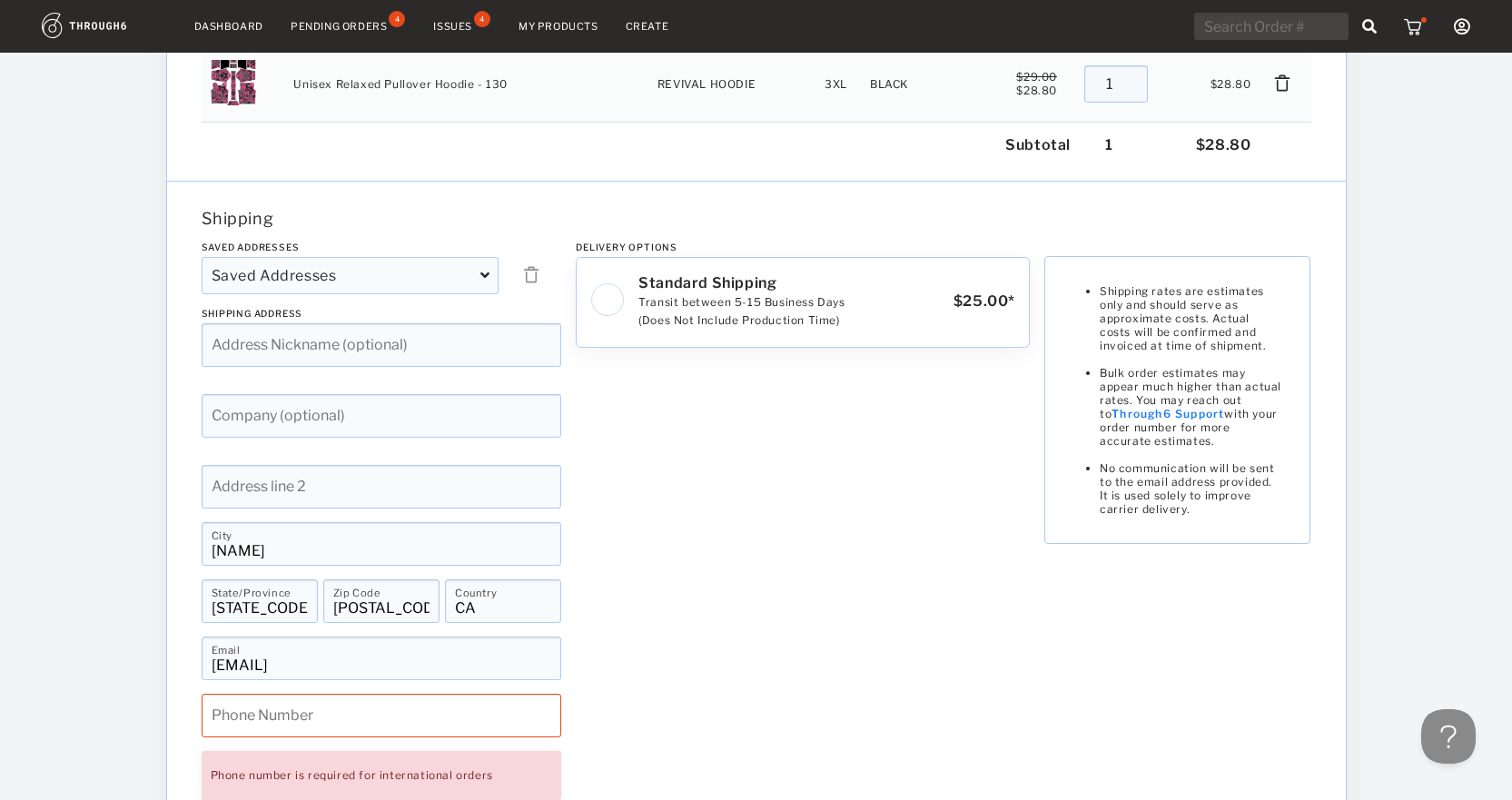 scroll, scrollTop: 163, scrollLeft: 0, axis: vertical 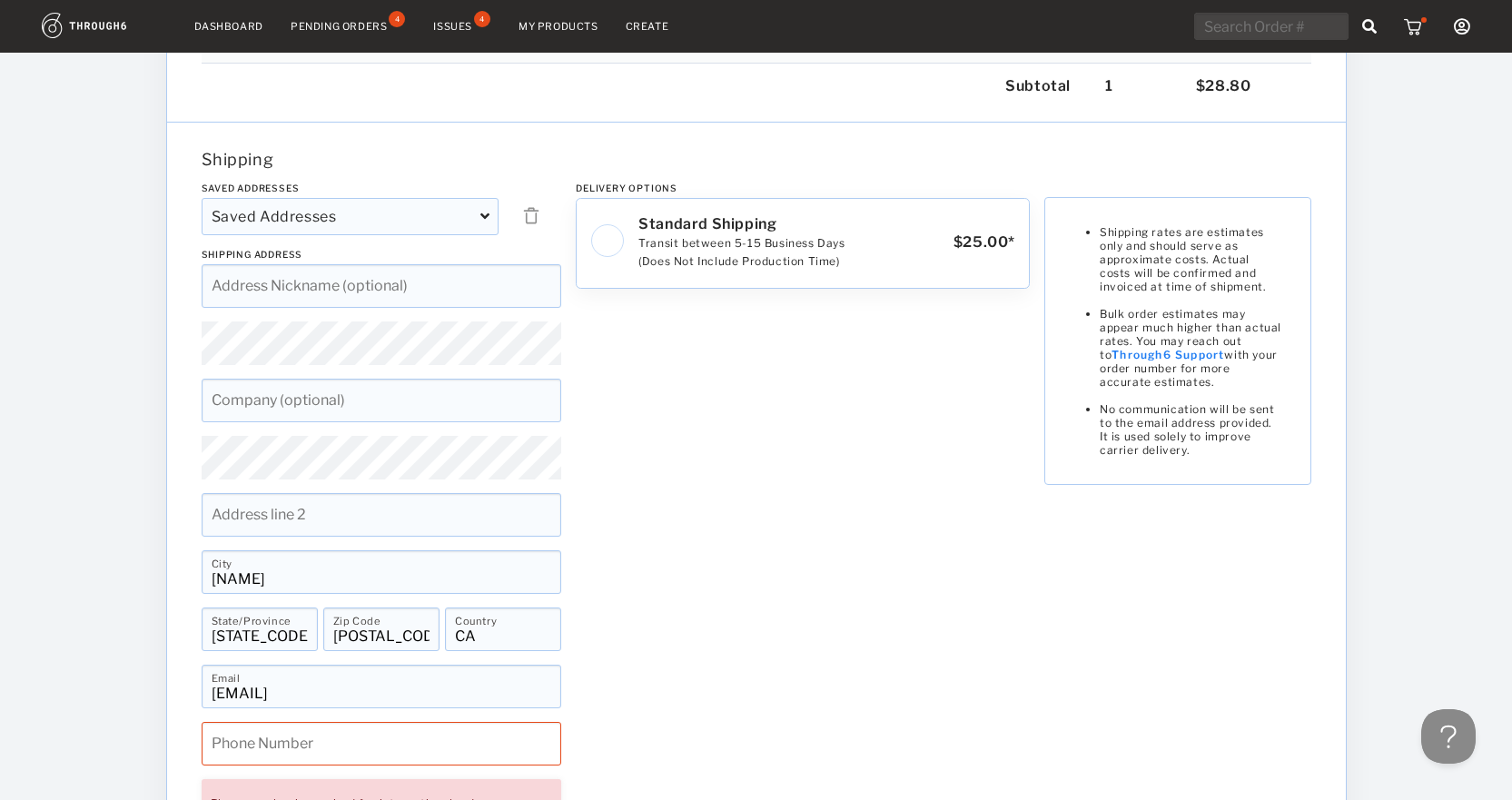 click on "Delivery Options Standard Shipping Transit between 5-15 Business Days (Does Not Include Production Time) [PRICE]* Shipping rates are estimates only and should serve as approximate costs. Actual costs will be confirmed and invoiced at time of shipment. Bulk order estimates may appear much higher than actual rates. You may reach out to  Through6 Support  with your order number for more accurate estimates. No communication will be sent to the email address provided. It is used solely to improve carrier delivery." at bounding box center (803, 534) 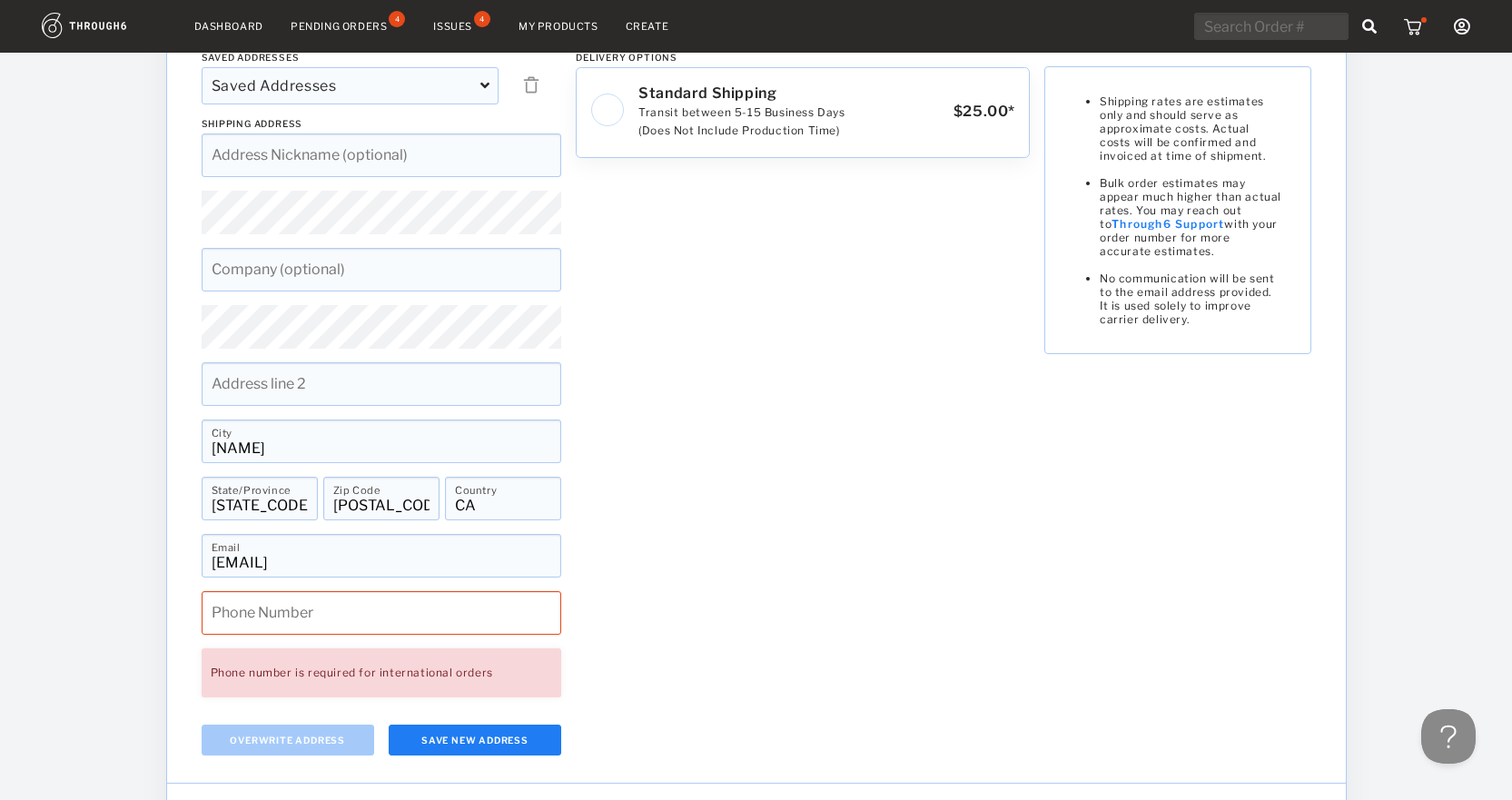 scroll, scrollTop: 435, scrollLeft: 0, axis: vertical 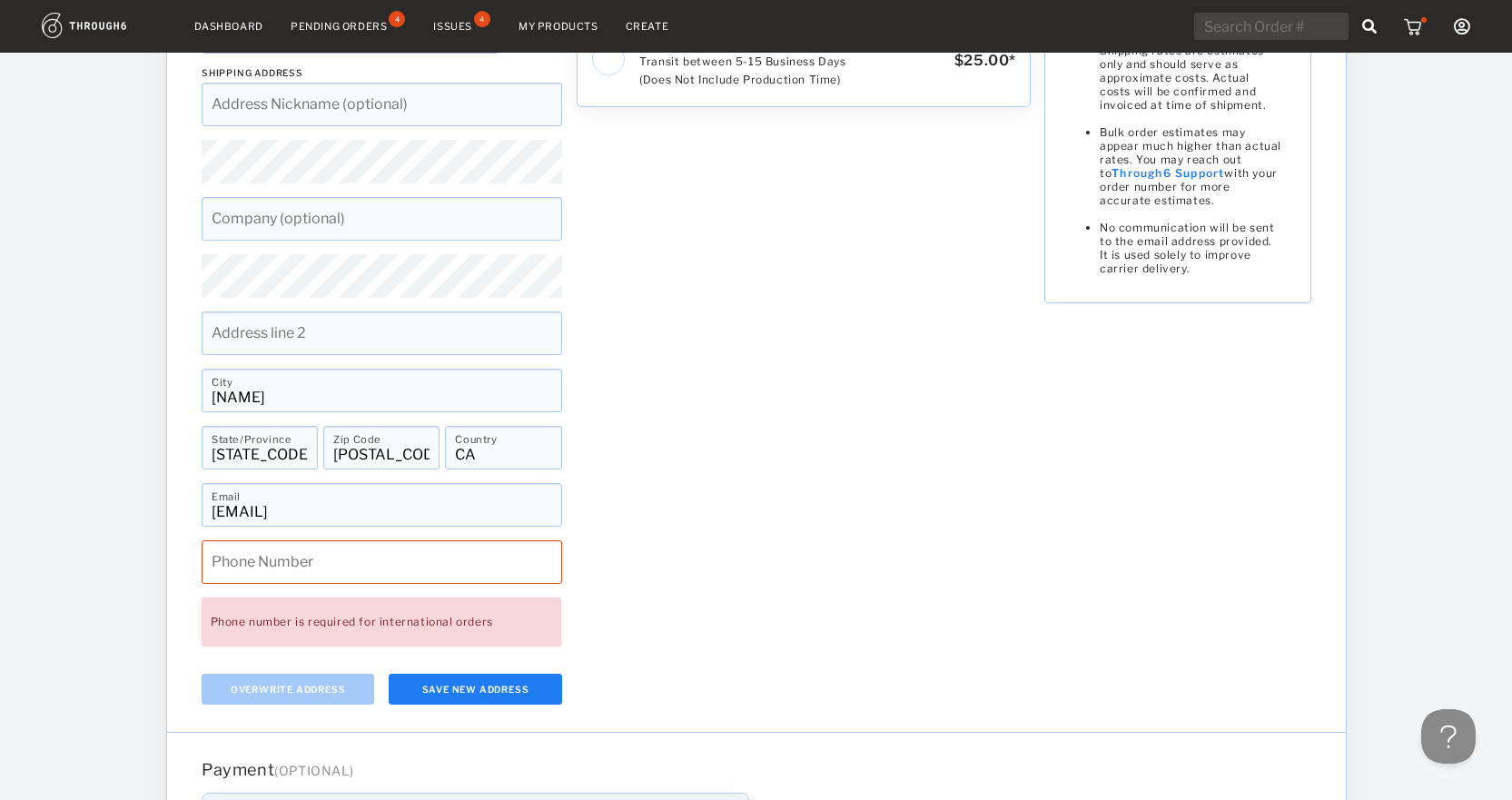 click on "[POSTAL_CODE]" at bounding box center [381, 448] 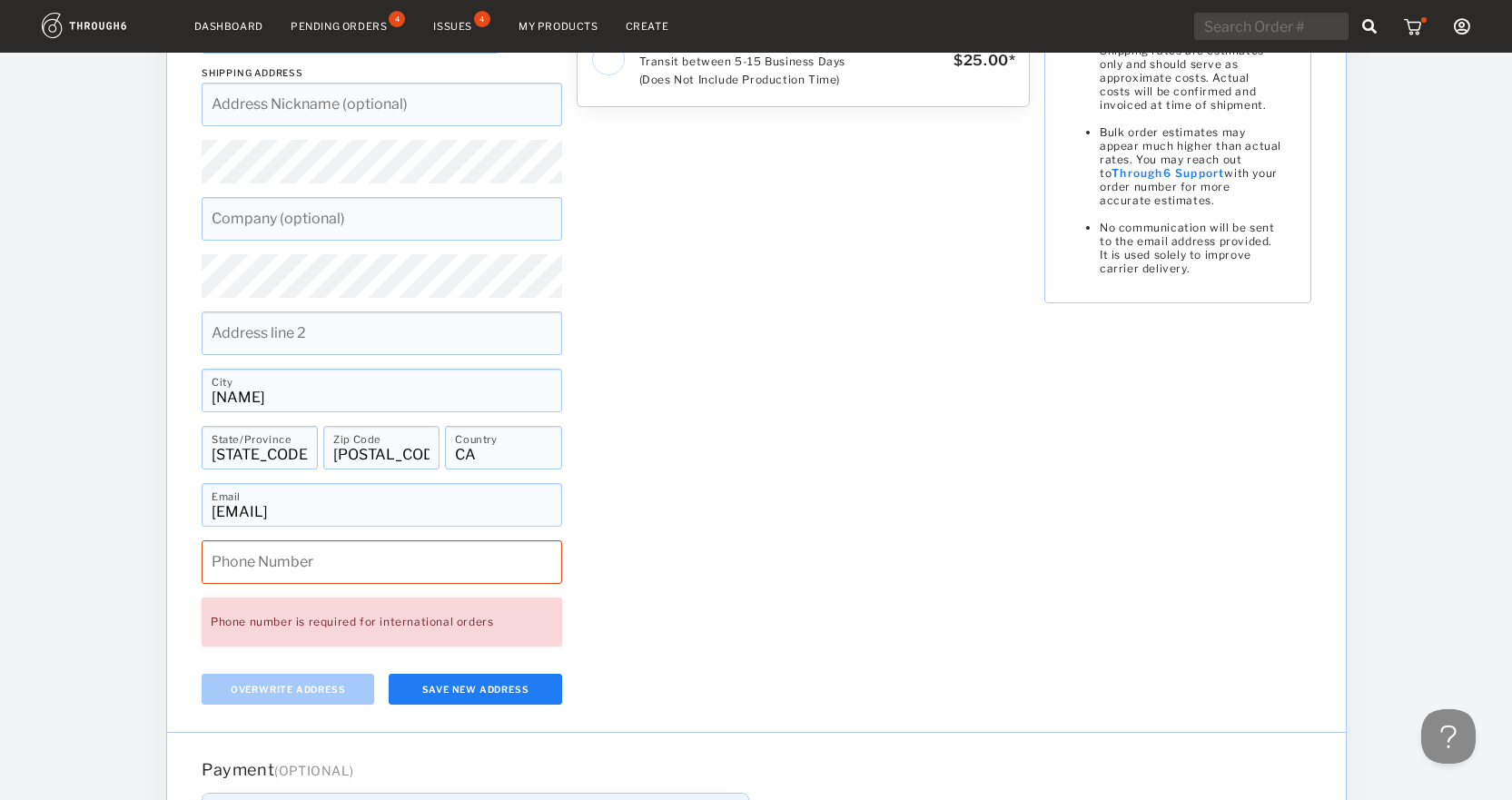 type on "[POSTAL_CODE]" 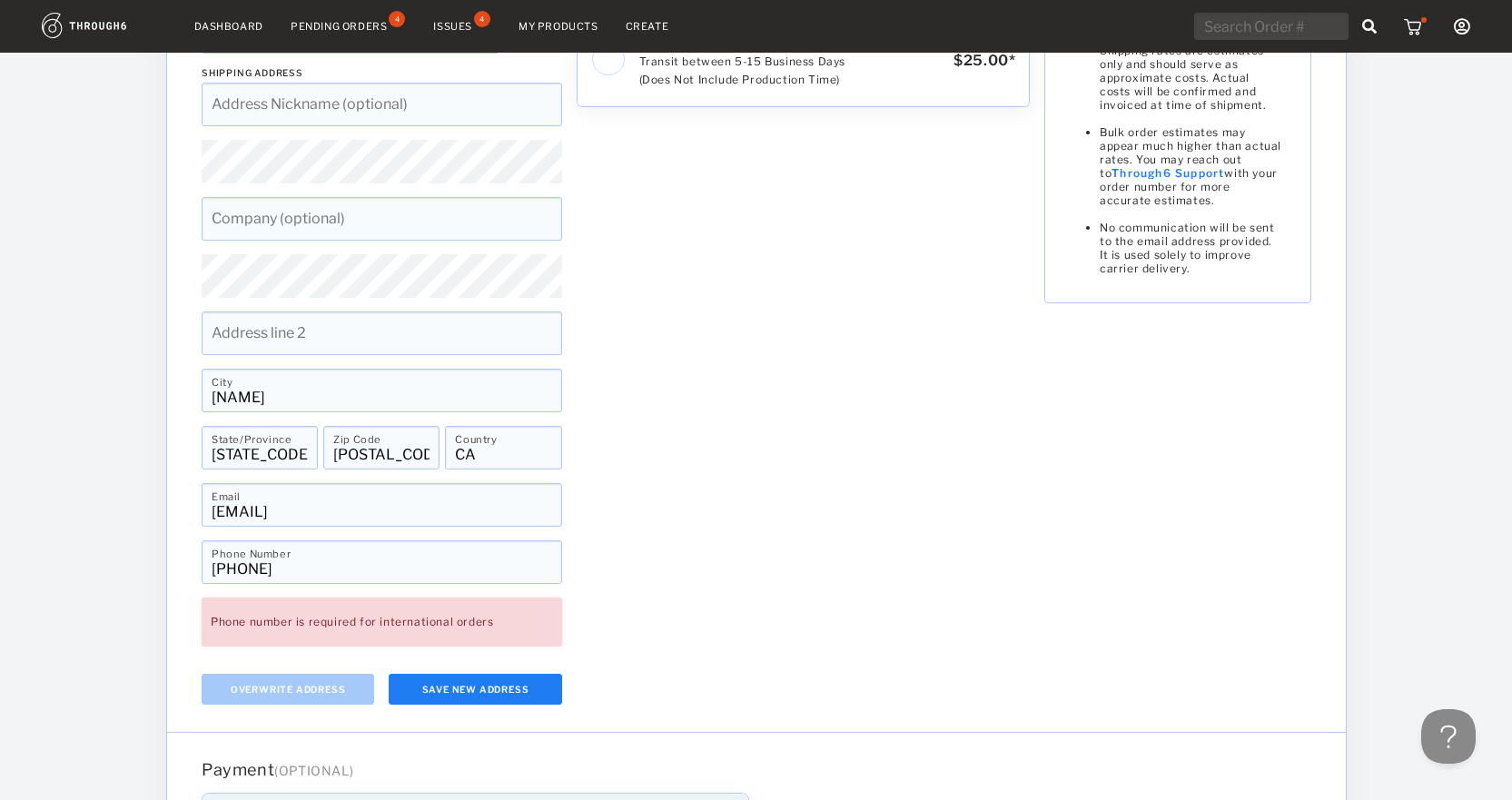 click on "Delivery Options Standard Shipping Transit between 5-15 Business Days (Does Not Include Production Time) [PRICE]* Shipping rates are estimates only and should serve as approximate costs. Actual costs will be confirmed and invoiced at time of shipment. Bulk order estimates may appear much higher than actual rates. You may reach out to  Through6 Support  with your order number for more accurate estimates. No communication will be sent to the email address provided. It is used solely to improve carrier delivery." at bounding box center (803, 352) 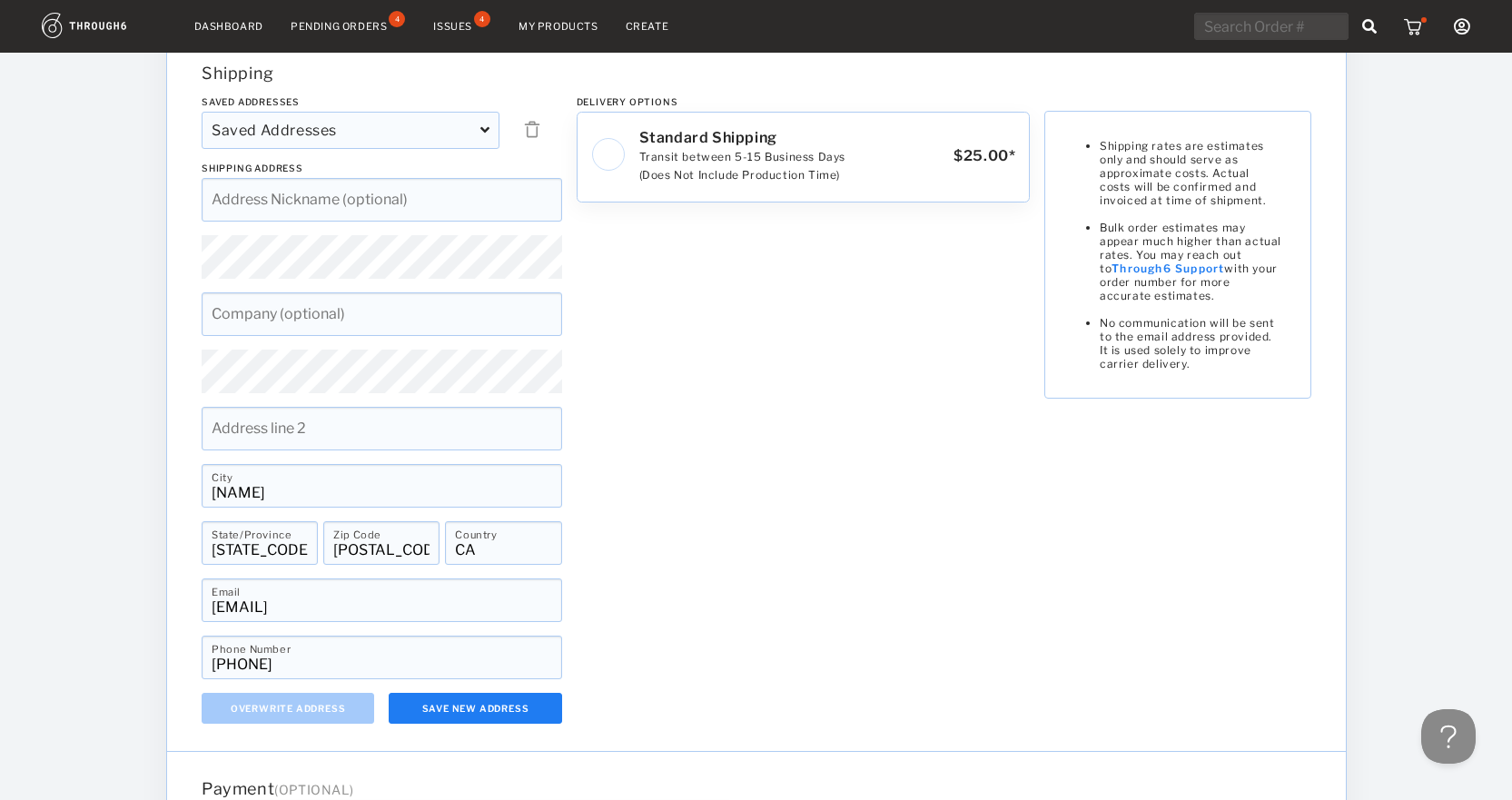 scroll, scrollTop: 454, scrollLeft: 0, axis: vertical 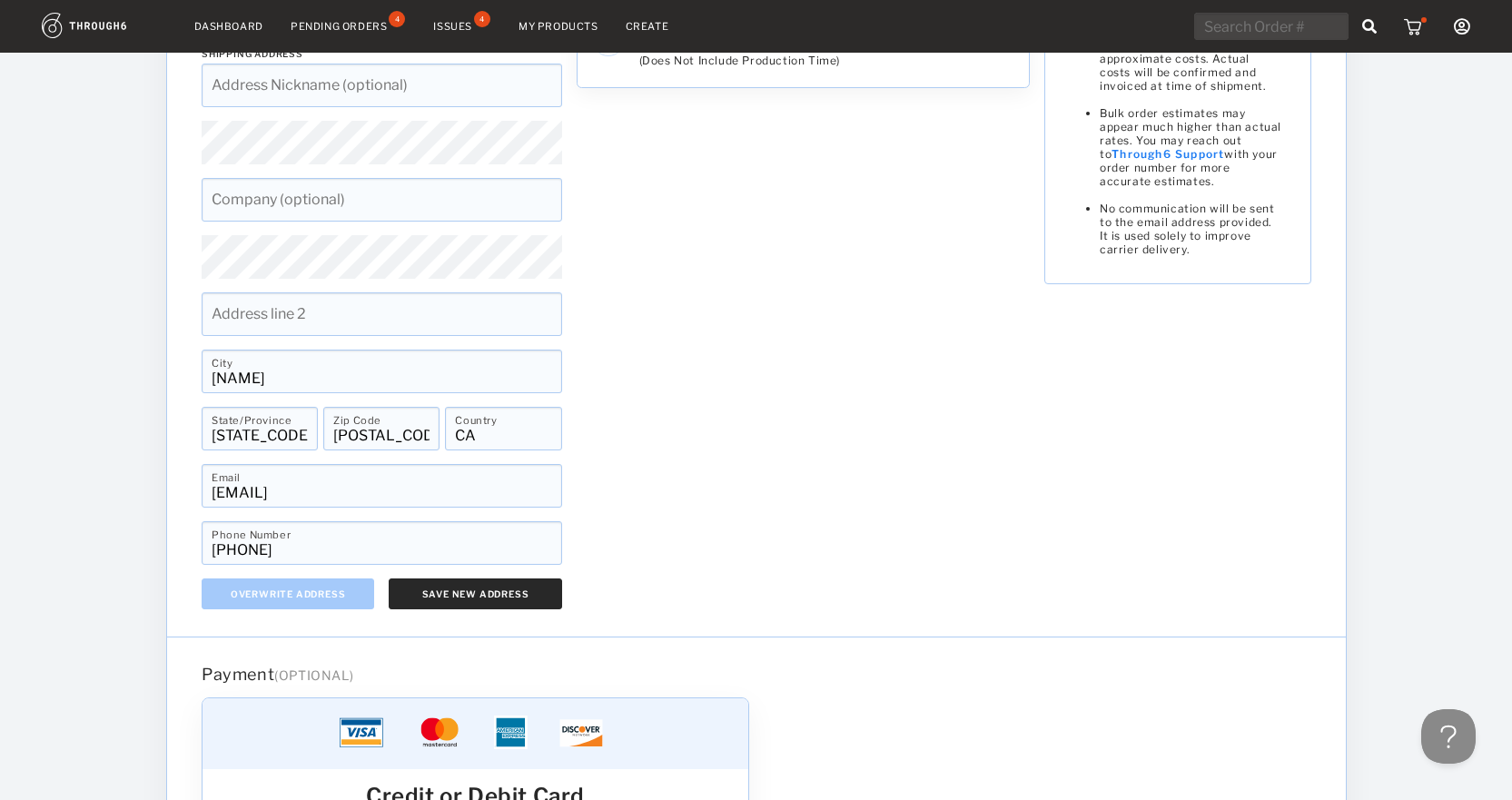 click on "Save New Address" at bounding box center (475, 594) 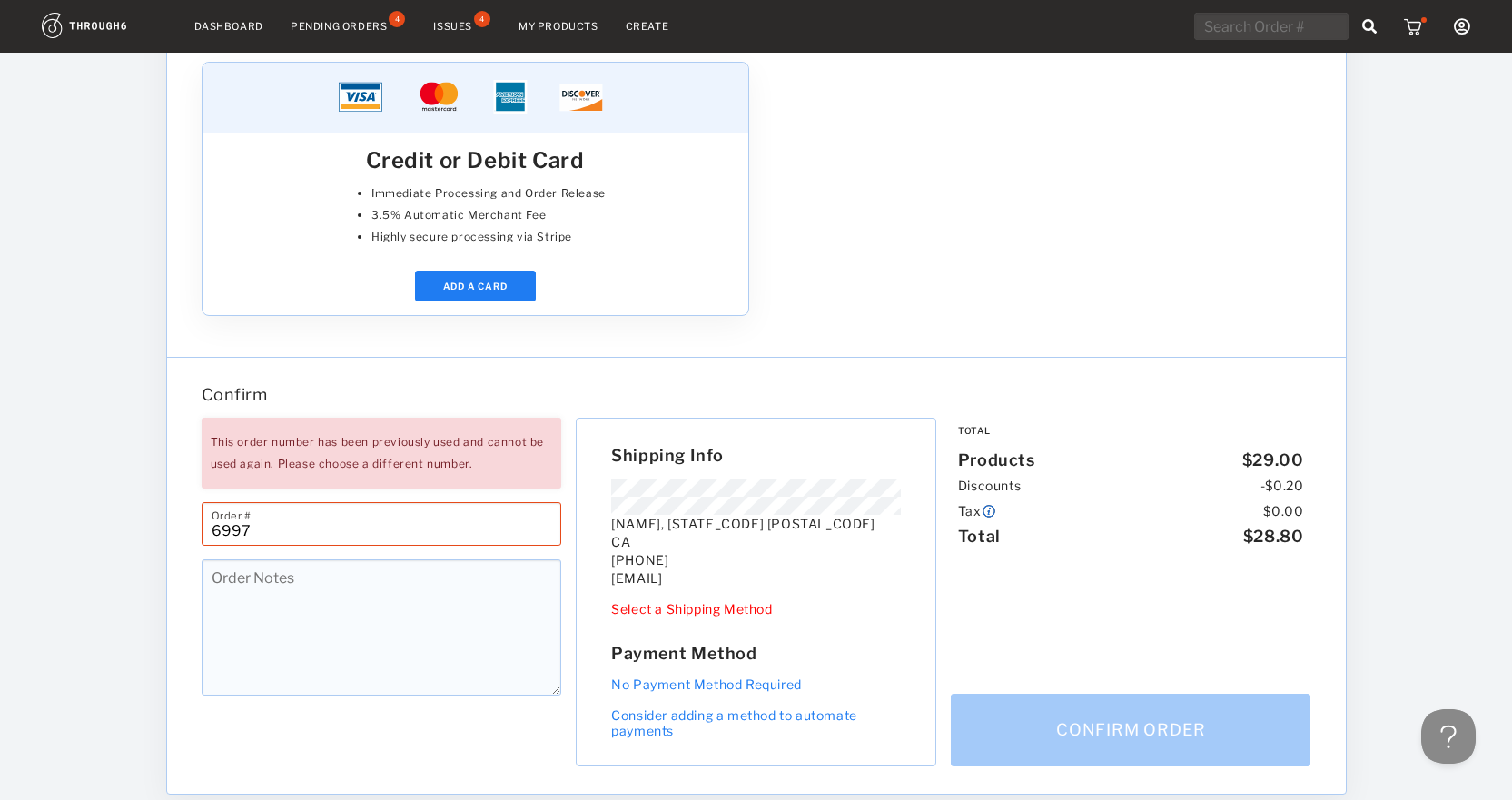 scroll, scrollTop: 999, scrollLeft: 0, axis: vertical 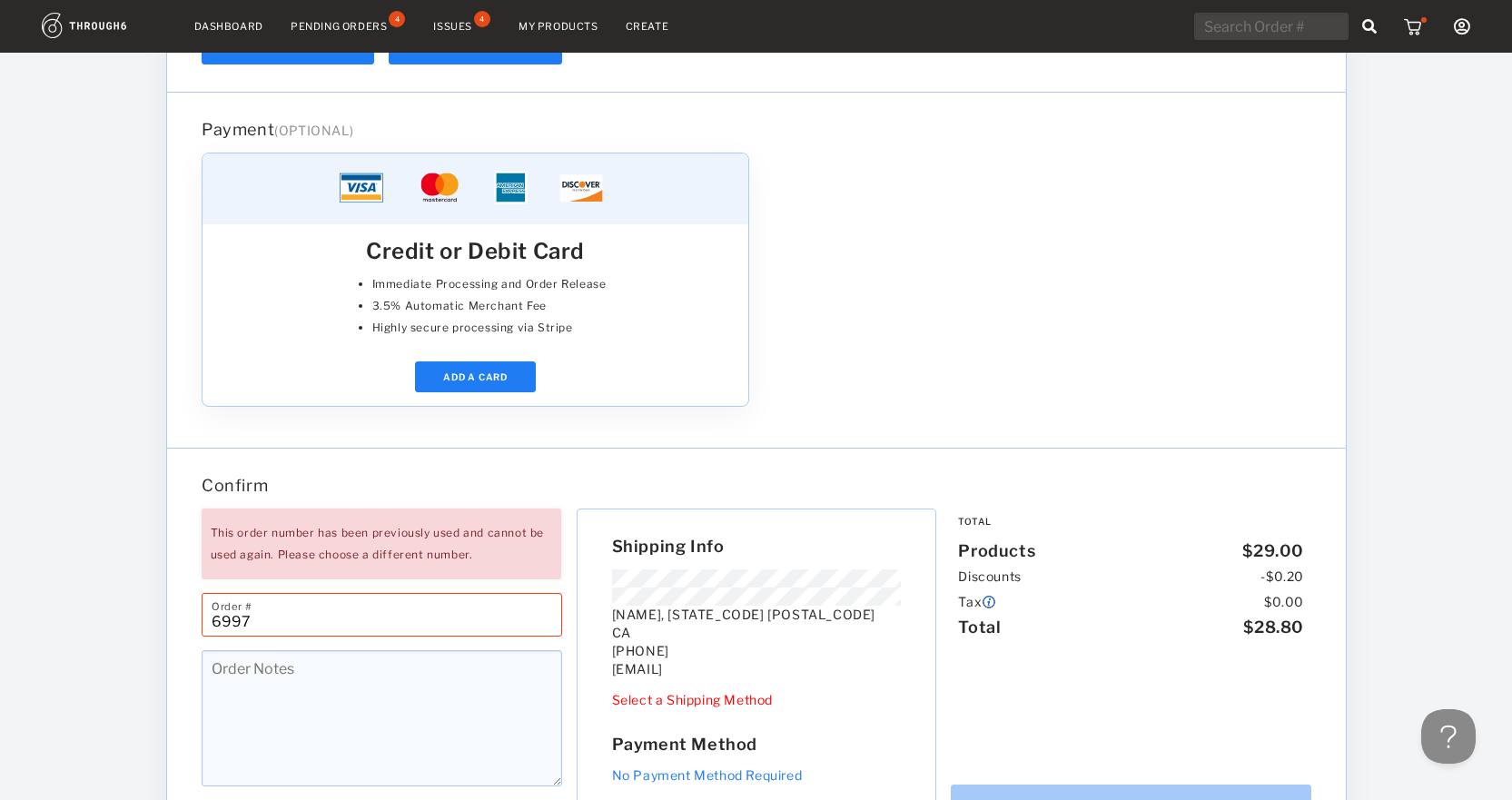 click on "This order number has been previously used and cannot be used again. Please choose a different number. [NUMBER] Order # Order Notes" at bounding box center (381, 683) 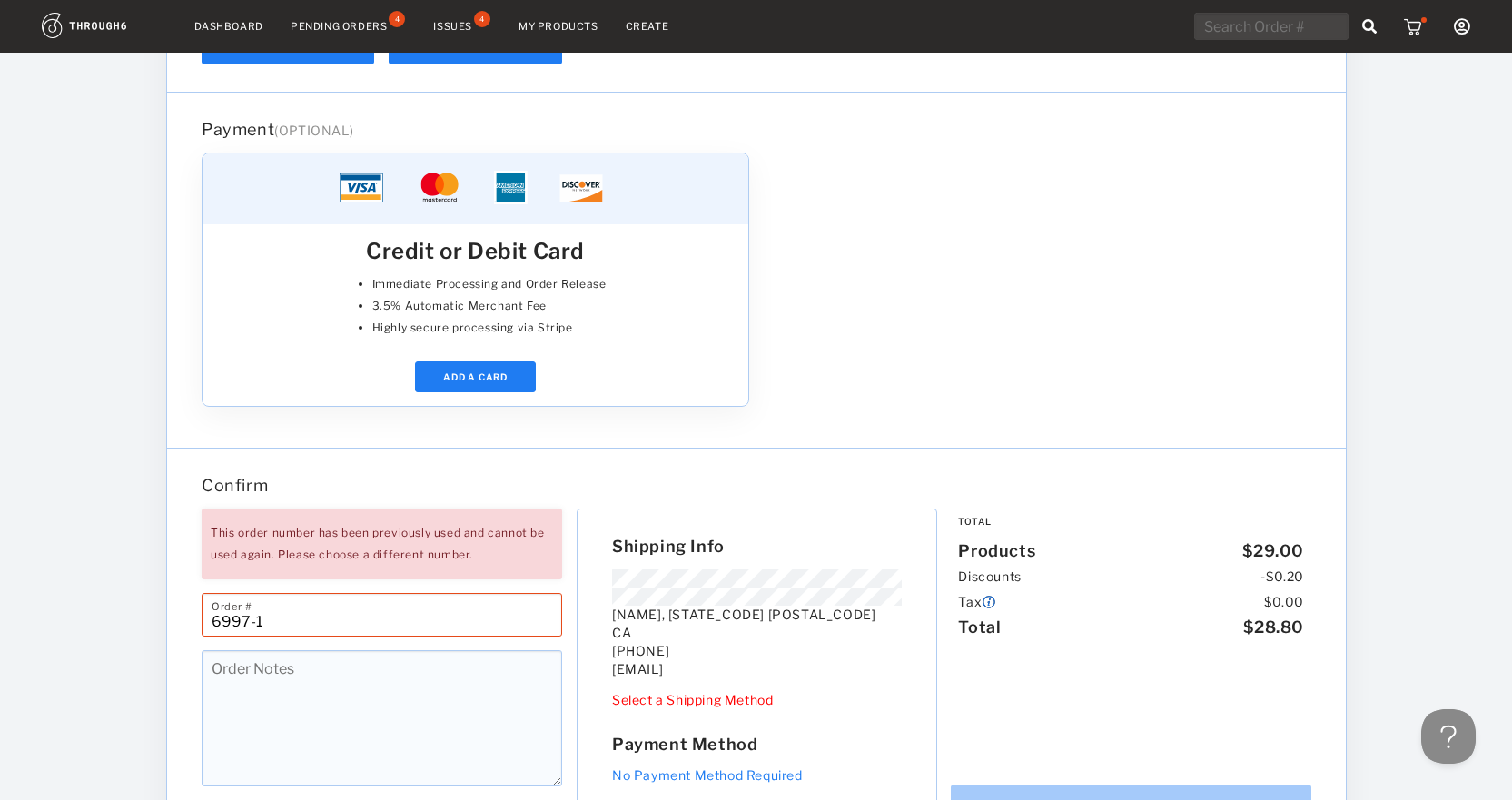 type on "6997-1" 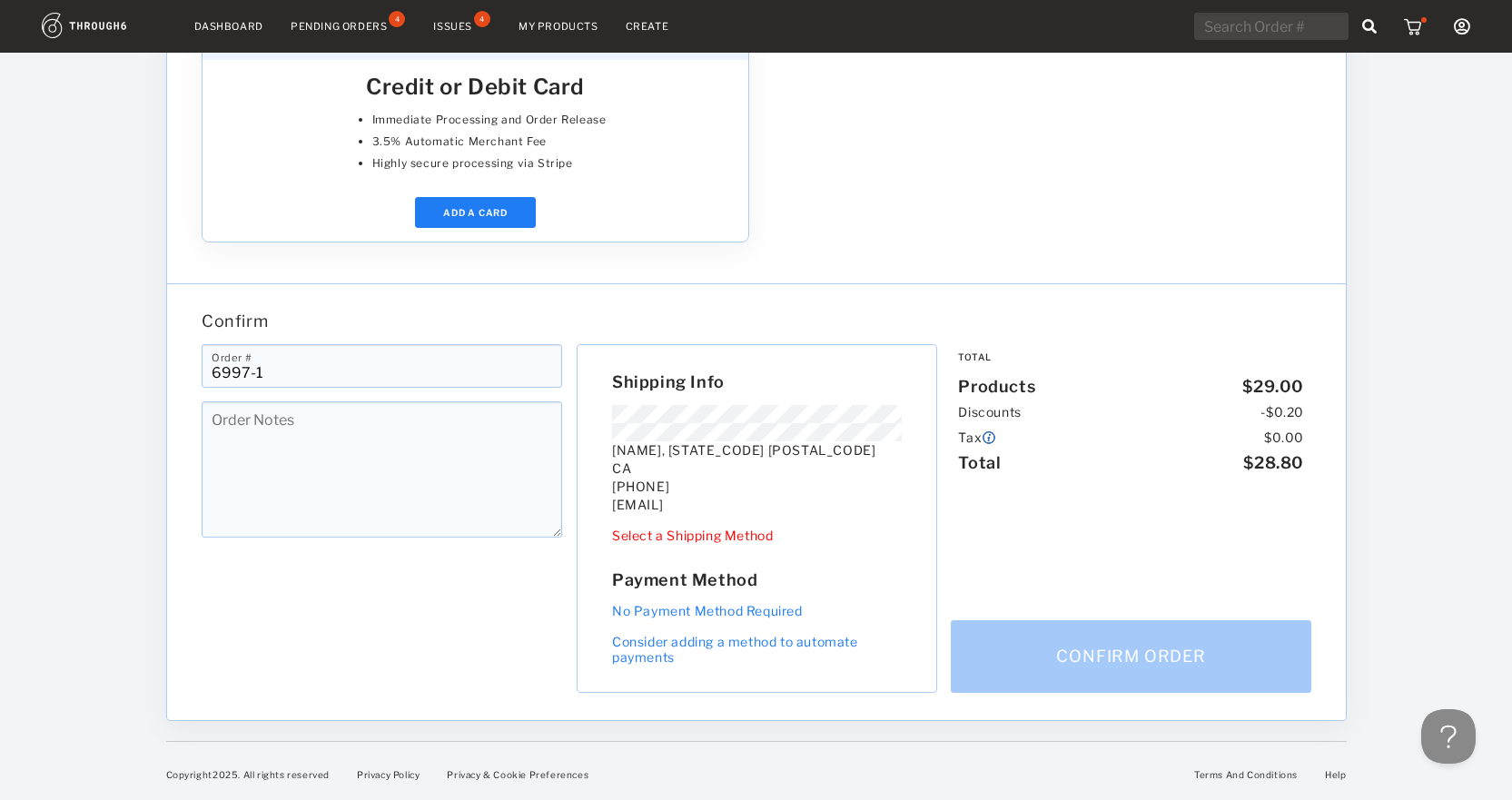 scroll, scrollTop: 1164, scrollLeft: 0, axis: vertical 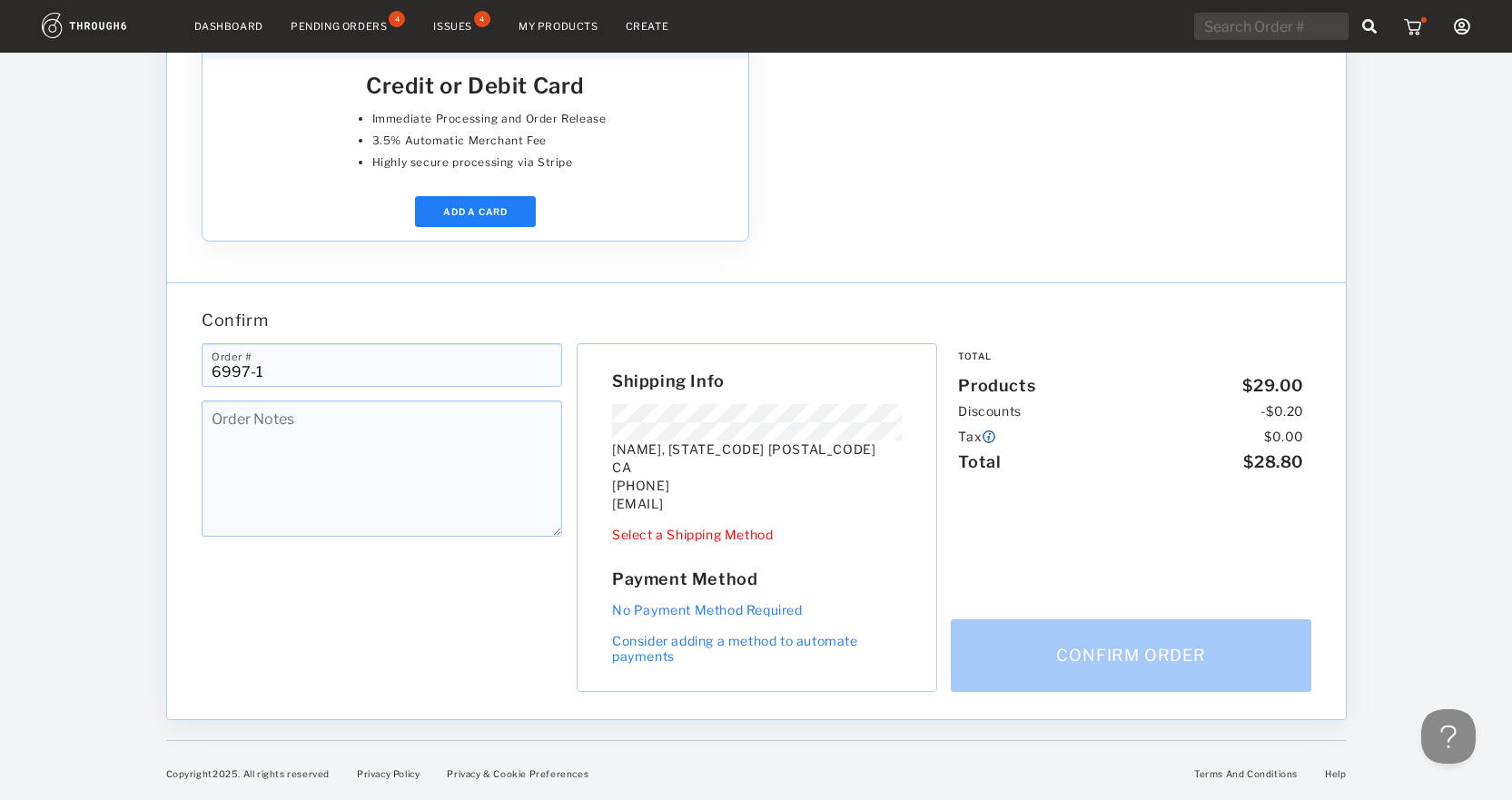 click at bounding box center [1037, 114] 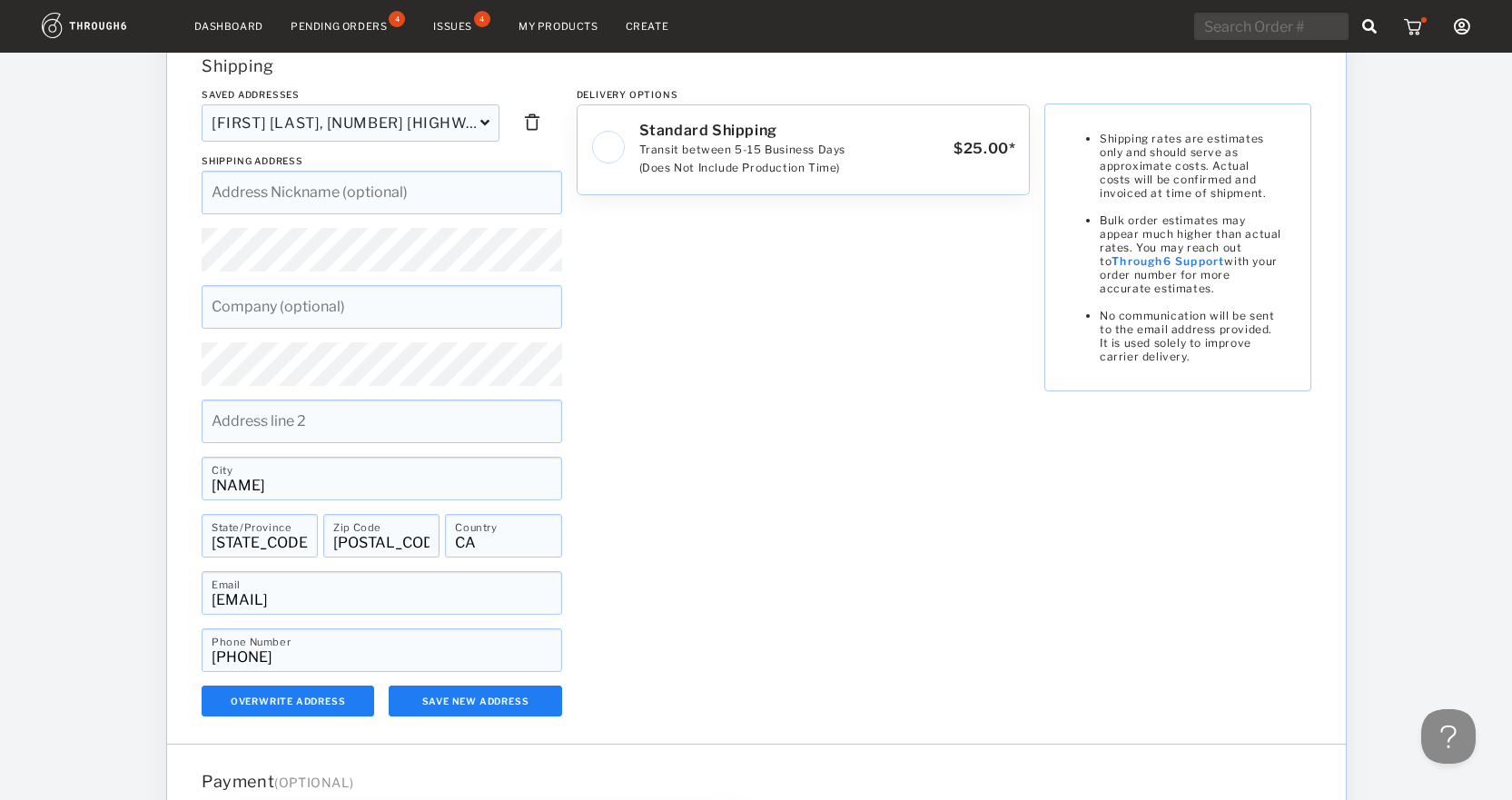 scroll, scrollTop: 0, scrollLeft: 0, axis: both 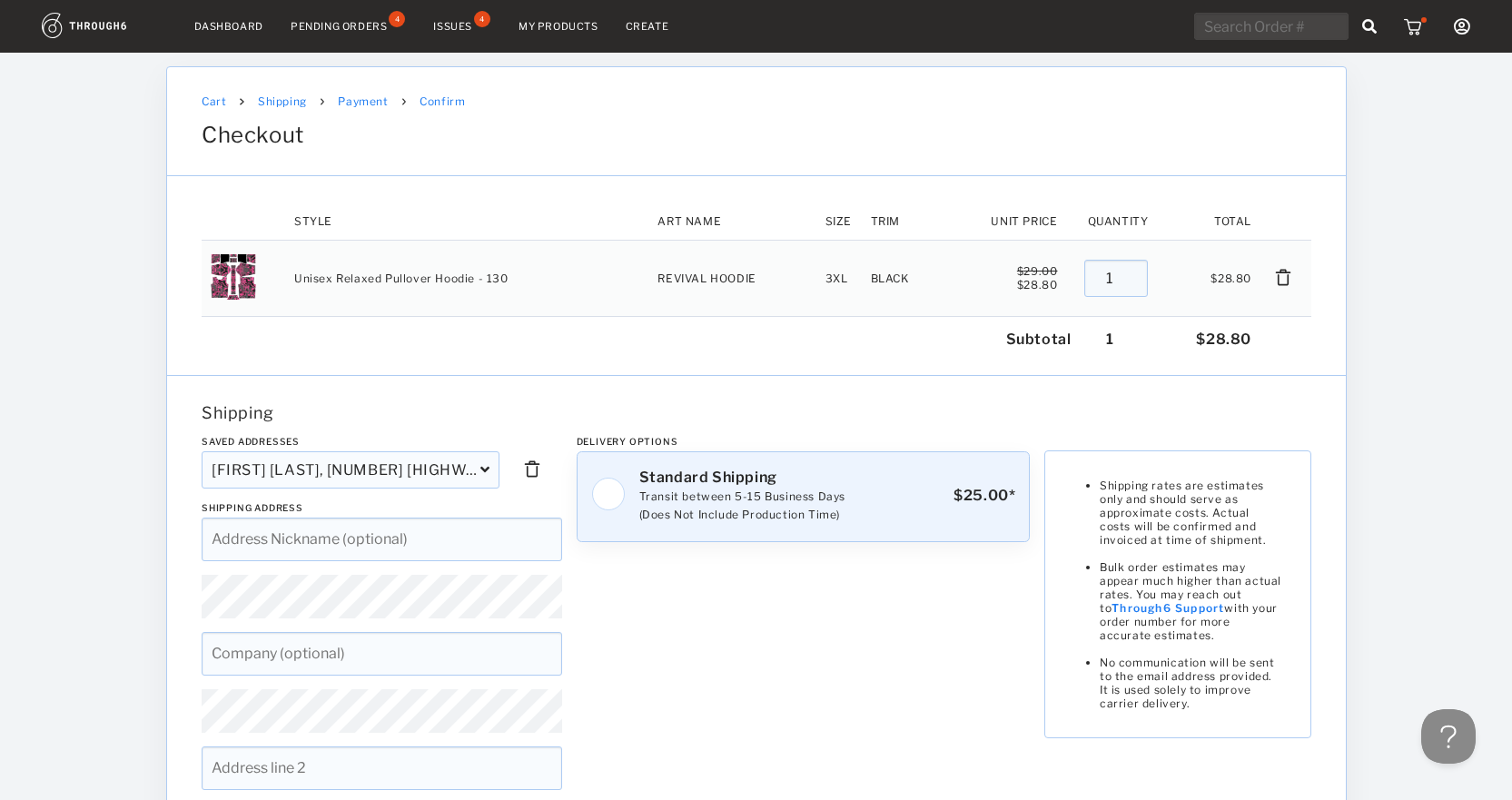 click on "Transit between 5-15 Business Days (Does Not Include Production Time)" at bounding box center [741, 506] 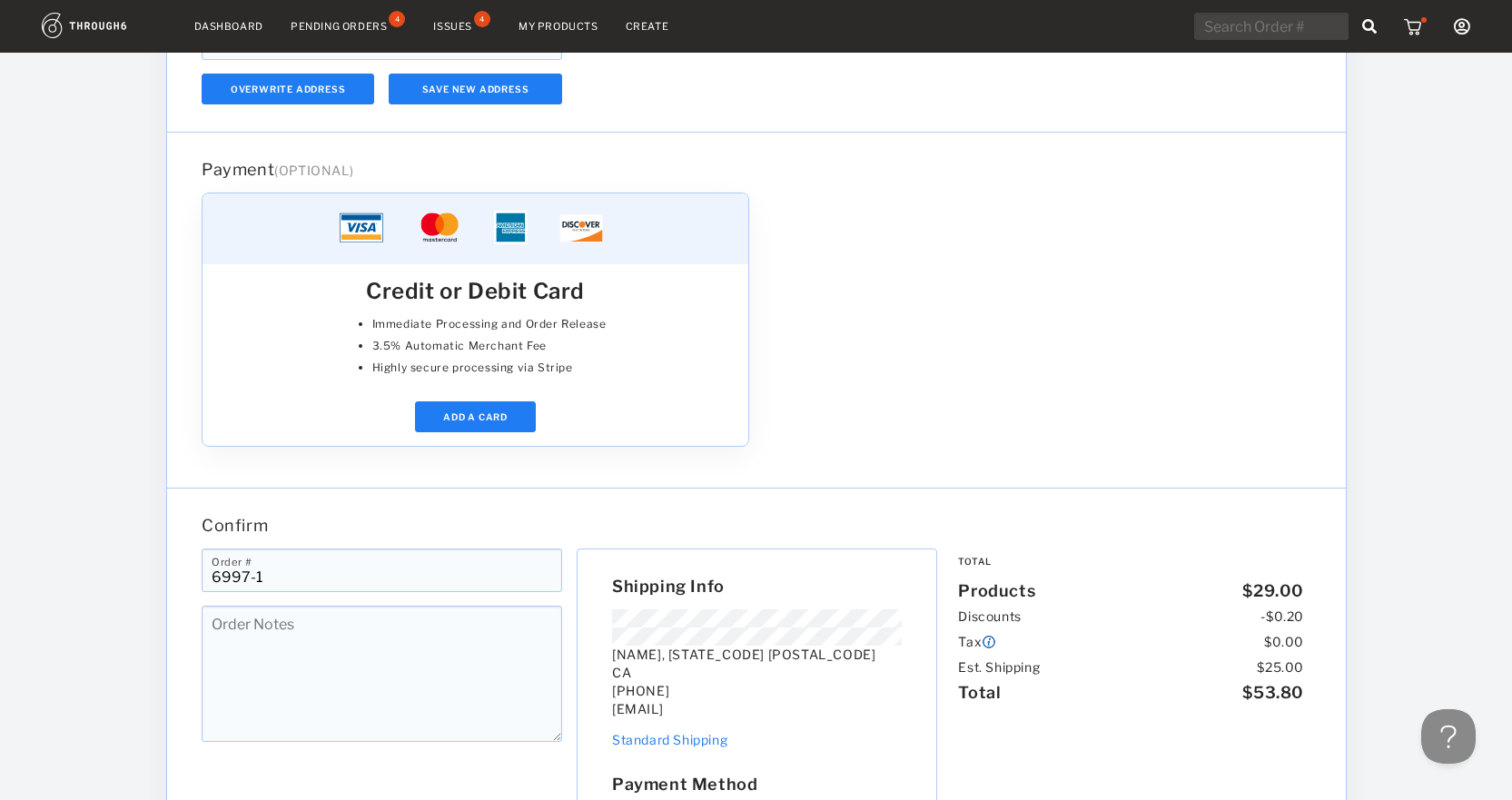 scroll, scrollTop: 1164, scrollLeft: 0, axis: vertical 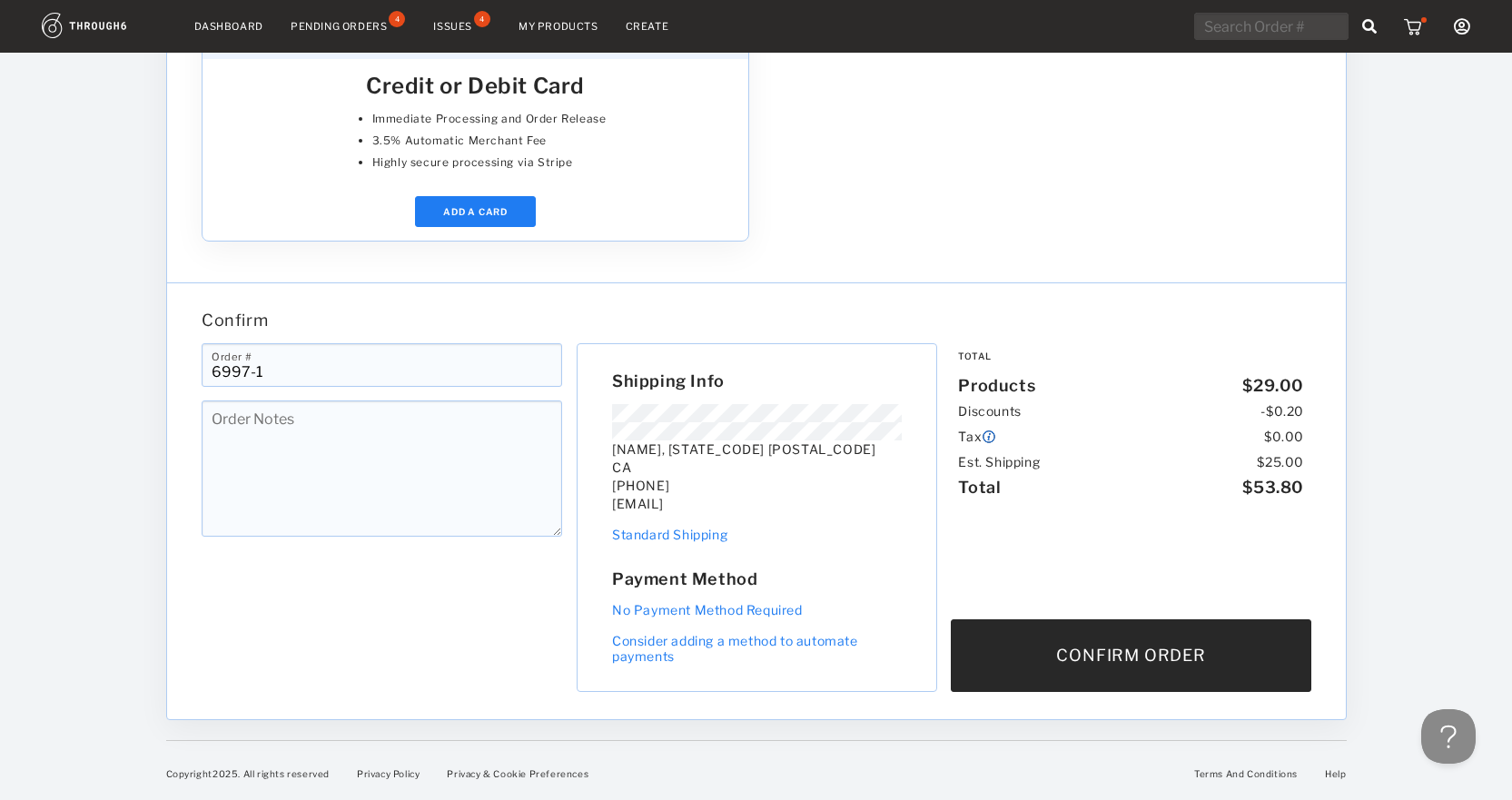click on "Confirm Order" at bounding box center [1131, 656] 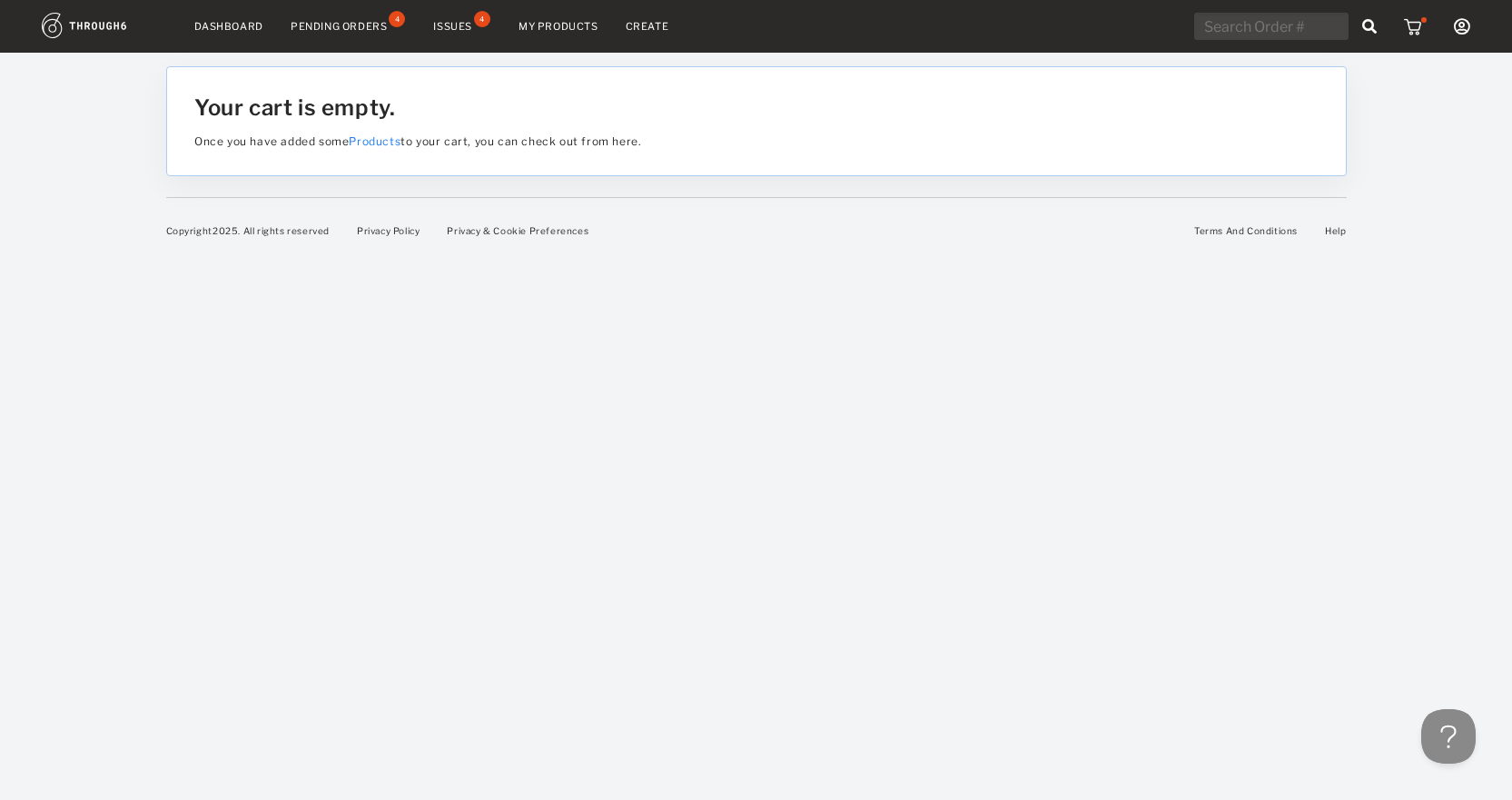 scroll, scrollTop: 0, scrollLeft: 0, axis: both 